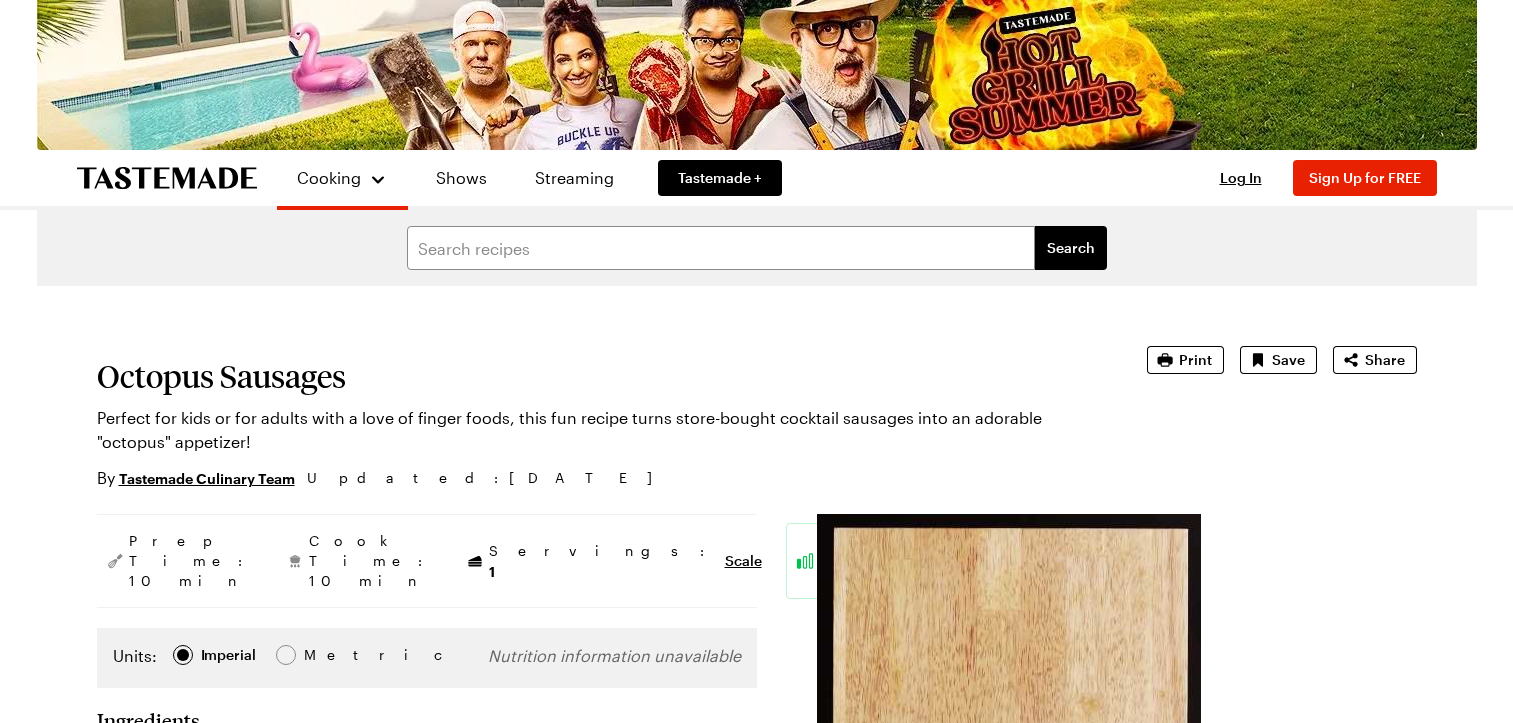 scroll, scrollTop: 0, scrollLeft: 0, axis: both 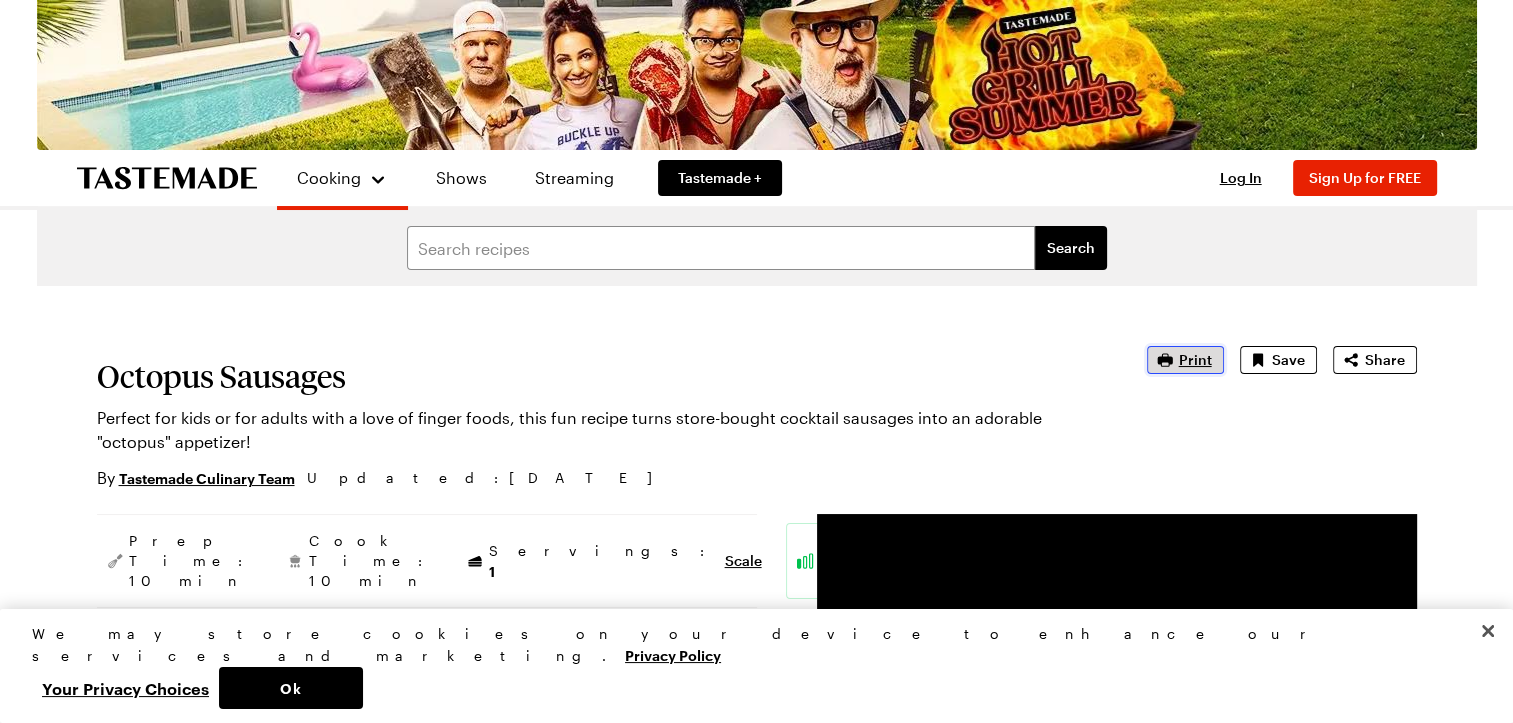 click on "Print" at bounding box center [1195, 360] 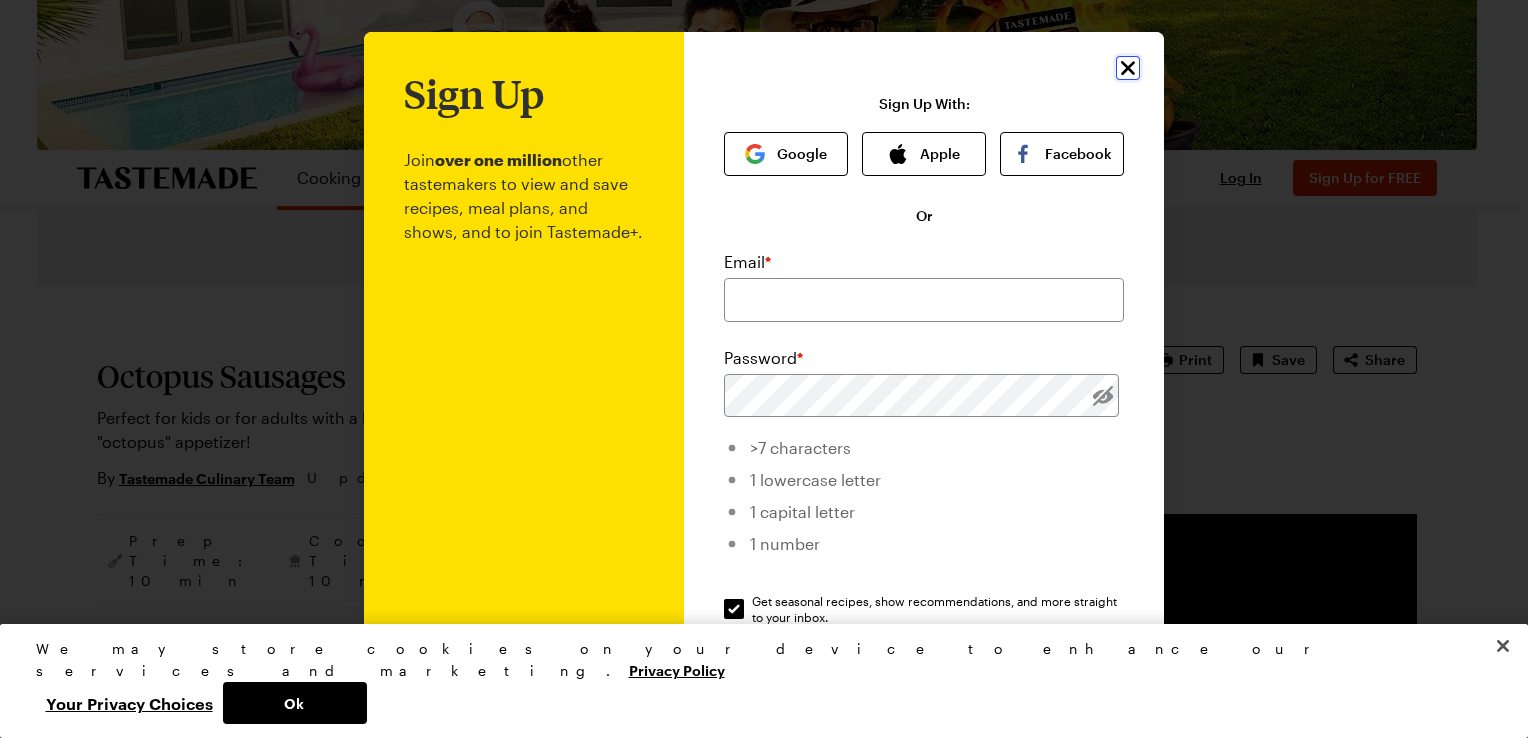 click 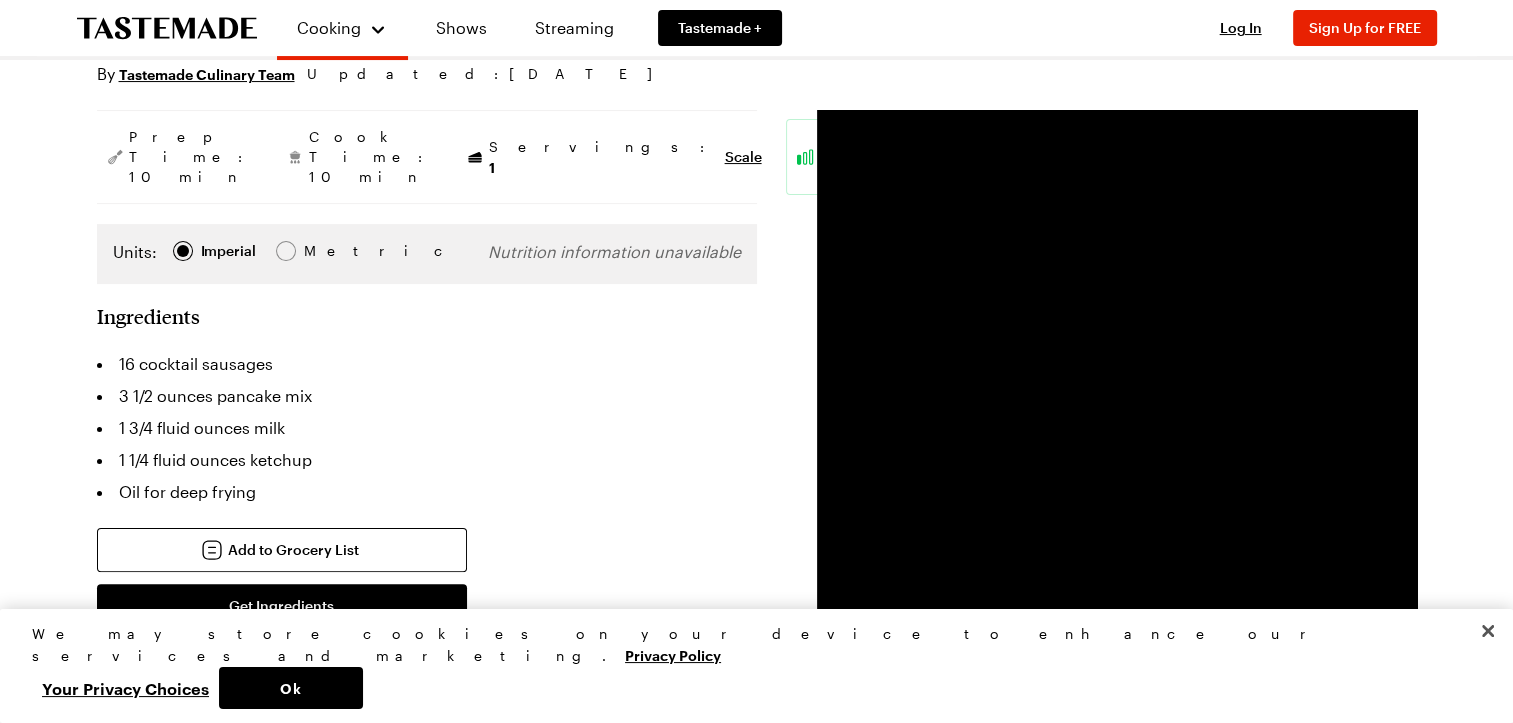 scroll, scrollTop: 408, scrollLeft: 0, axis: vertical 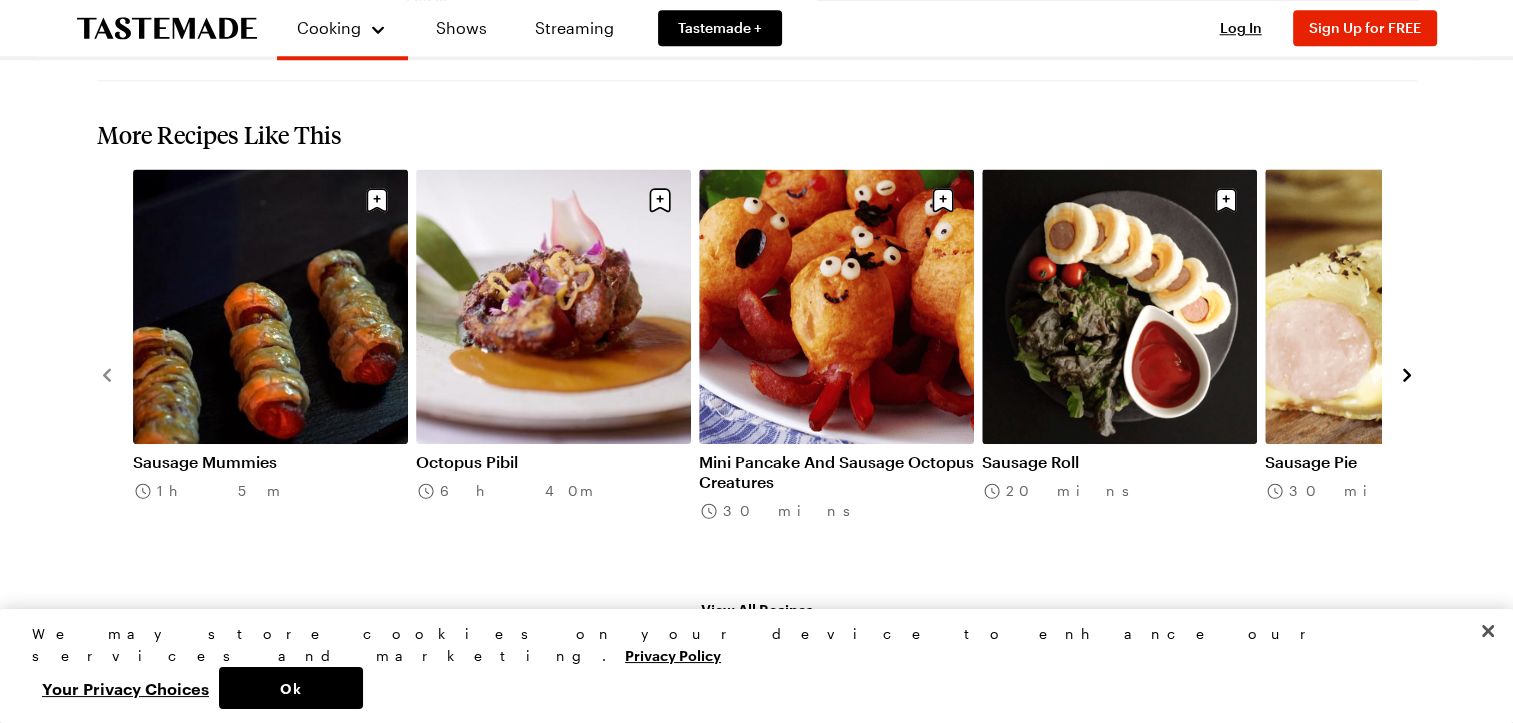 click on "View All Recipes" at bounding box center [757, 609] 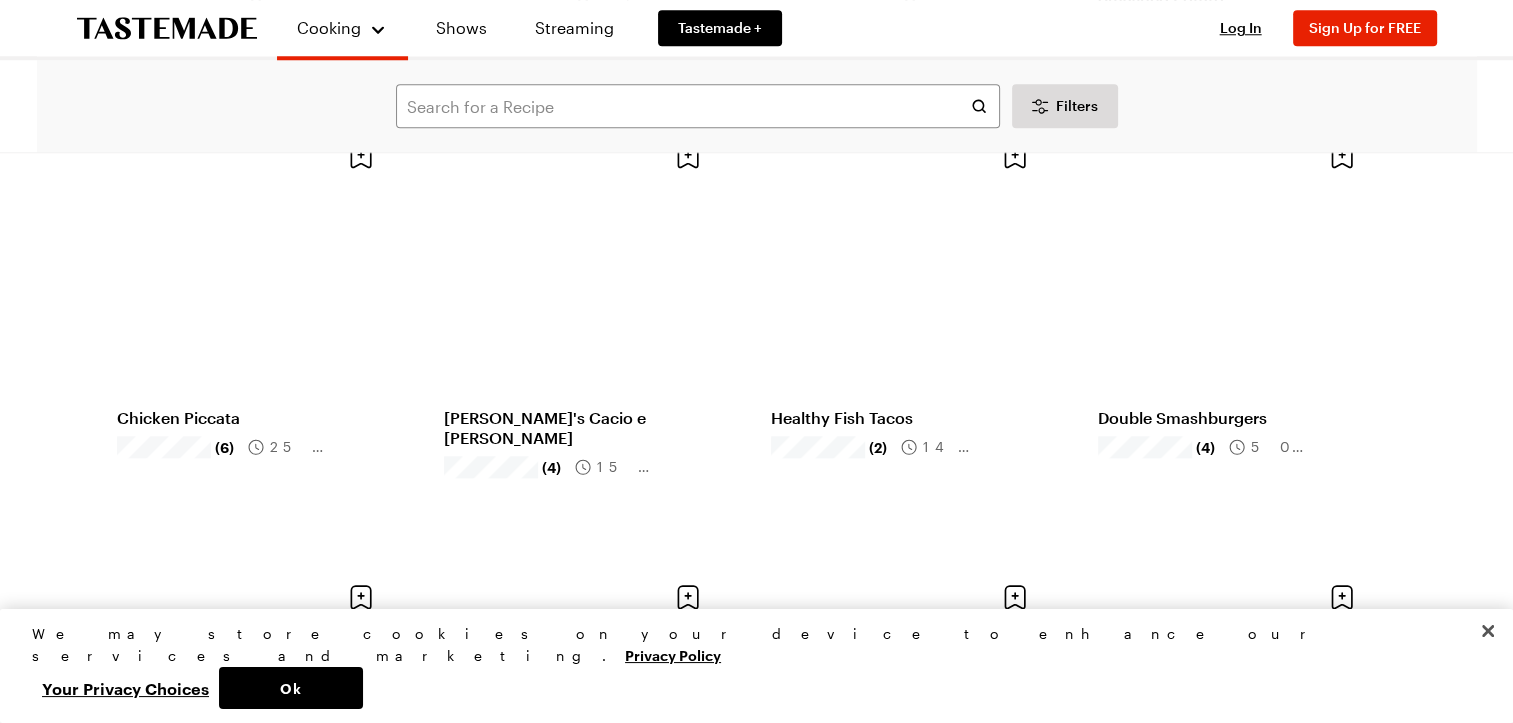 scroll, scrollTop: 0, scrollLeft: 0, axis: both 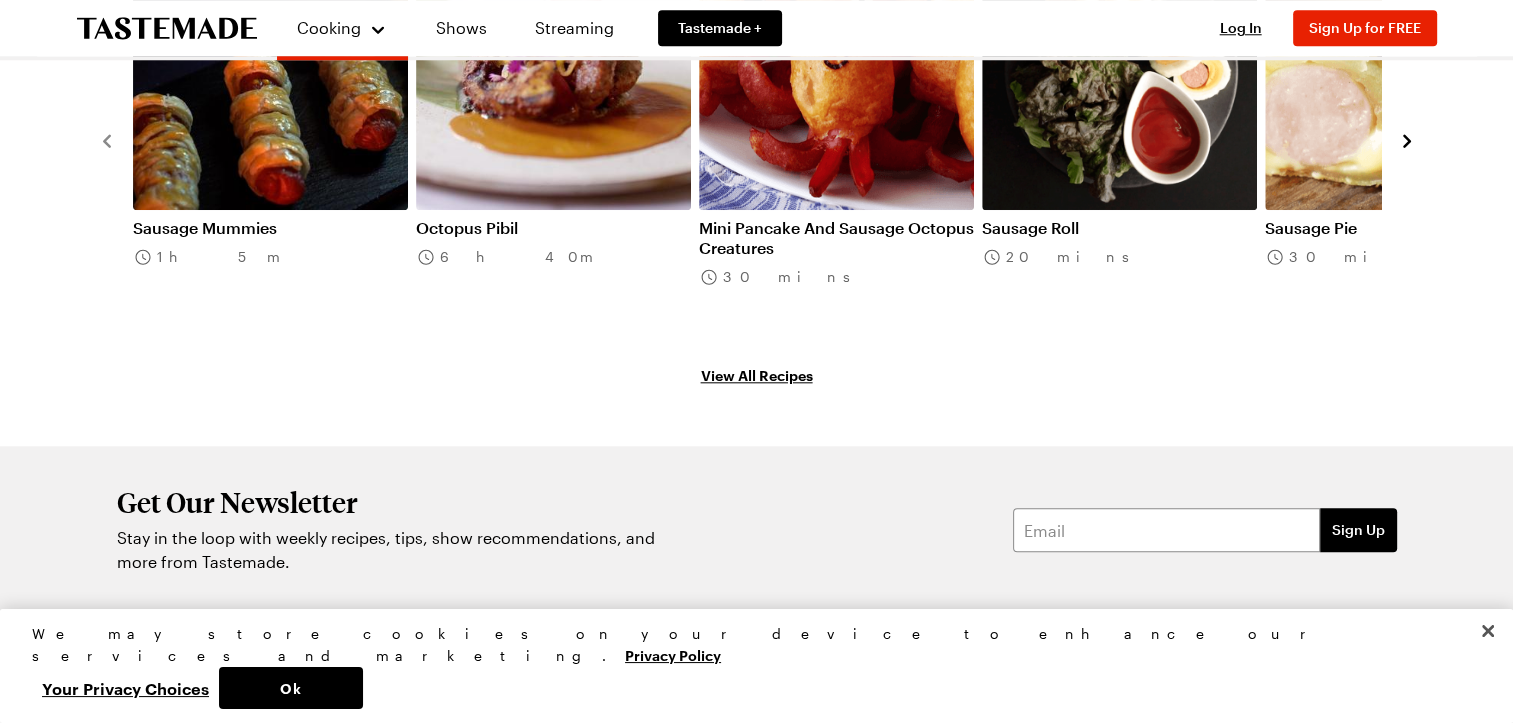click on "Mini Pancake And Sausage Octopus Creatures" at bounding box center (836, 238) 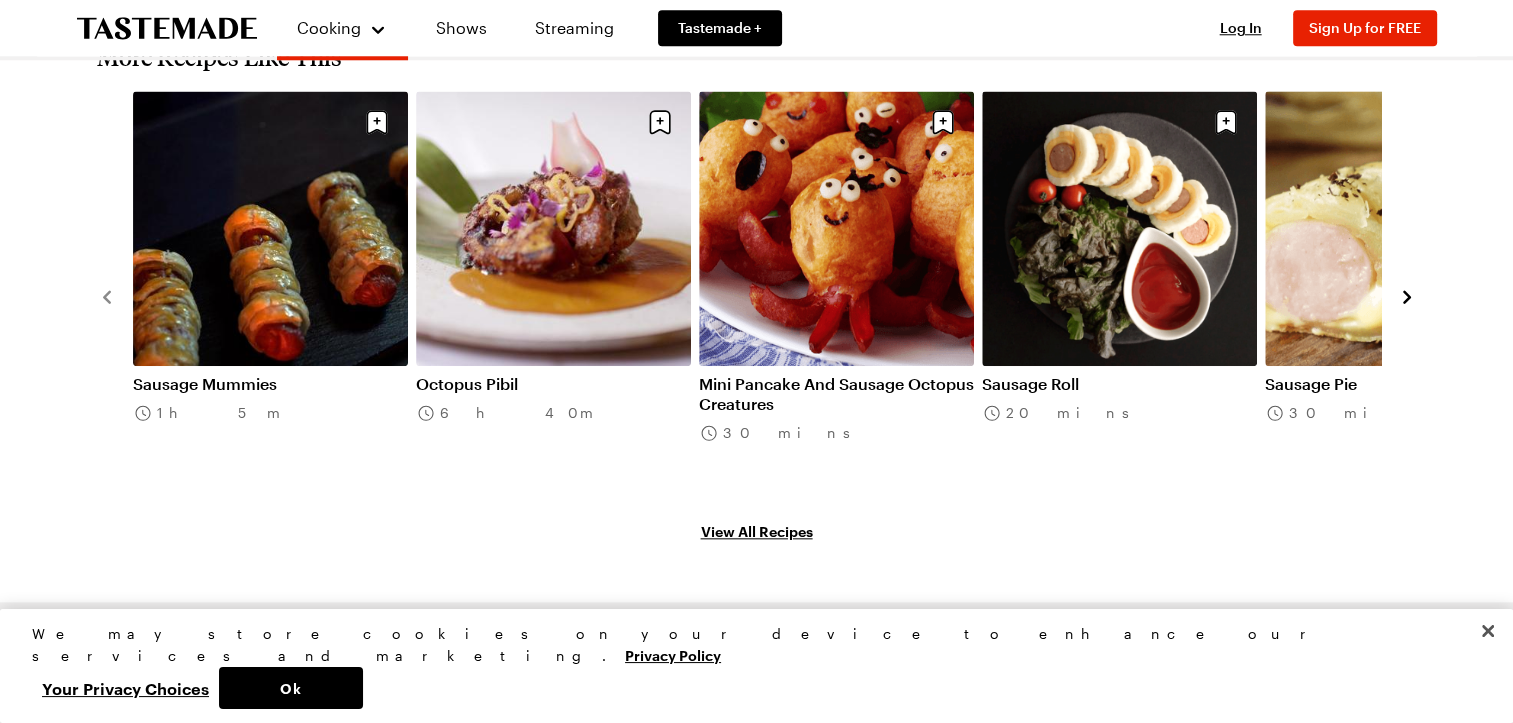 scroll, scrollTop: 0, scrollLeft: 0, axis: both 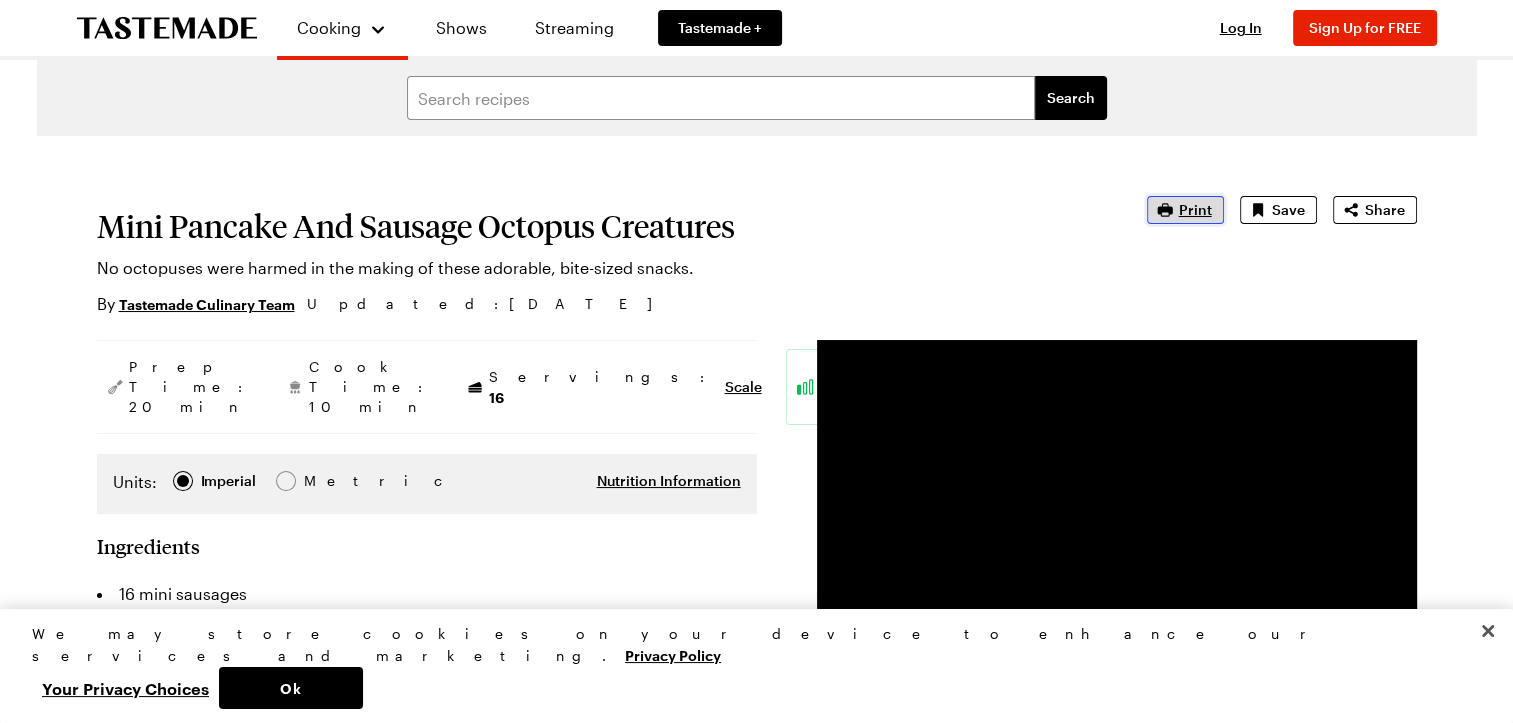 click on "Print" at bounding box center (1195, 210) 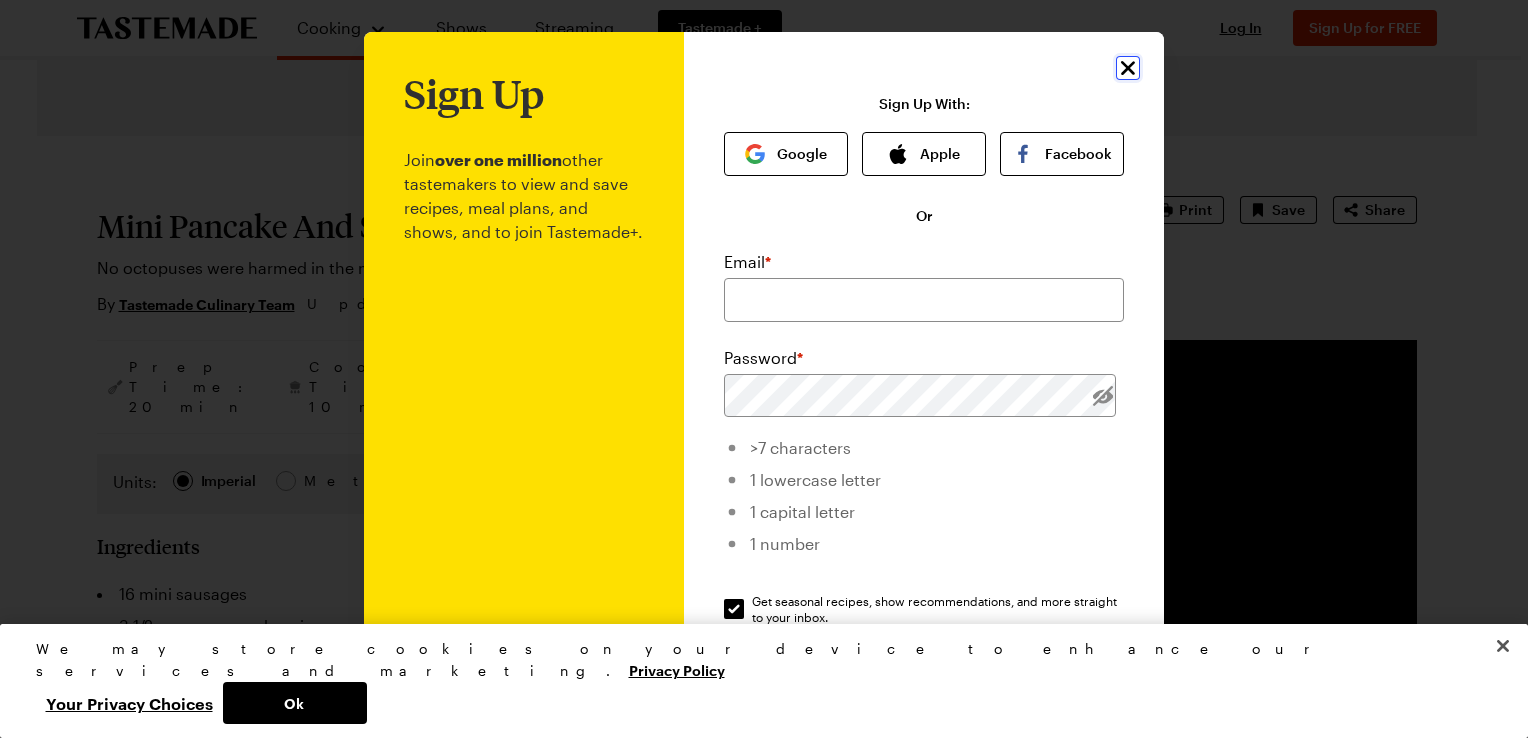 click 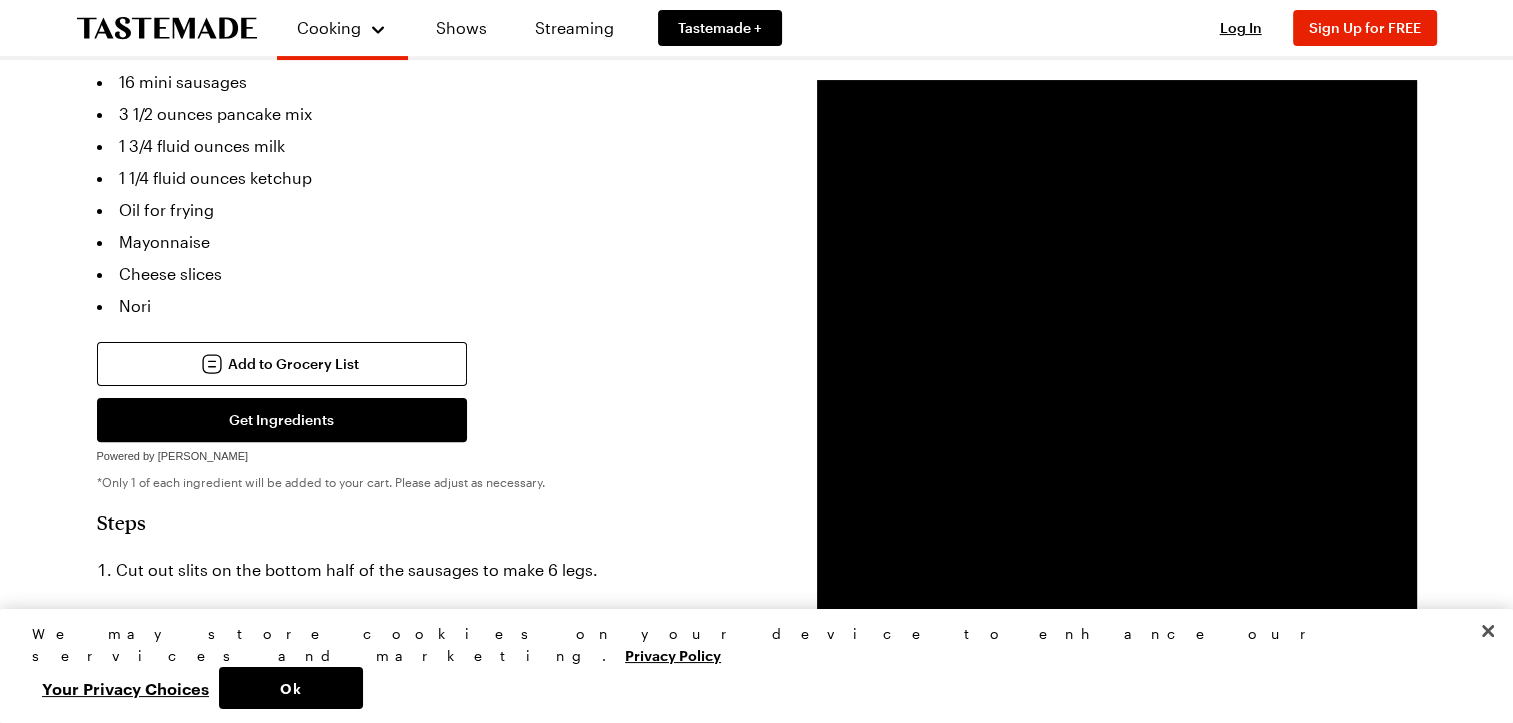 scroll, scrollTop: 529, scrollLeft: 0, axis: vertical 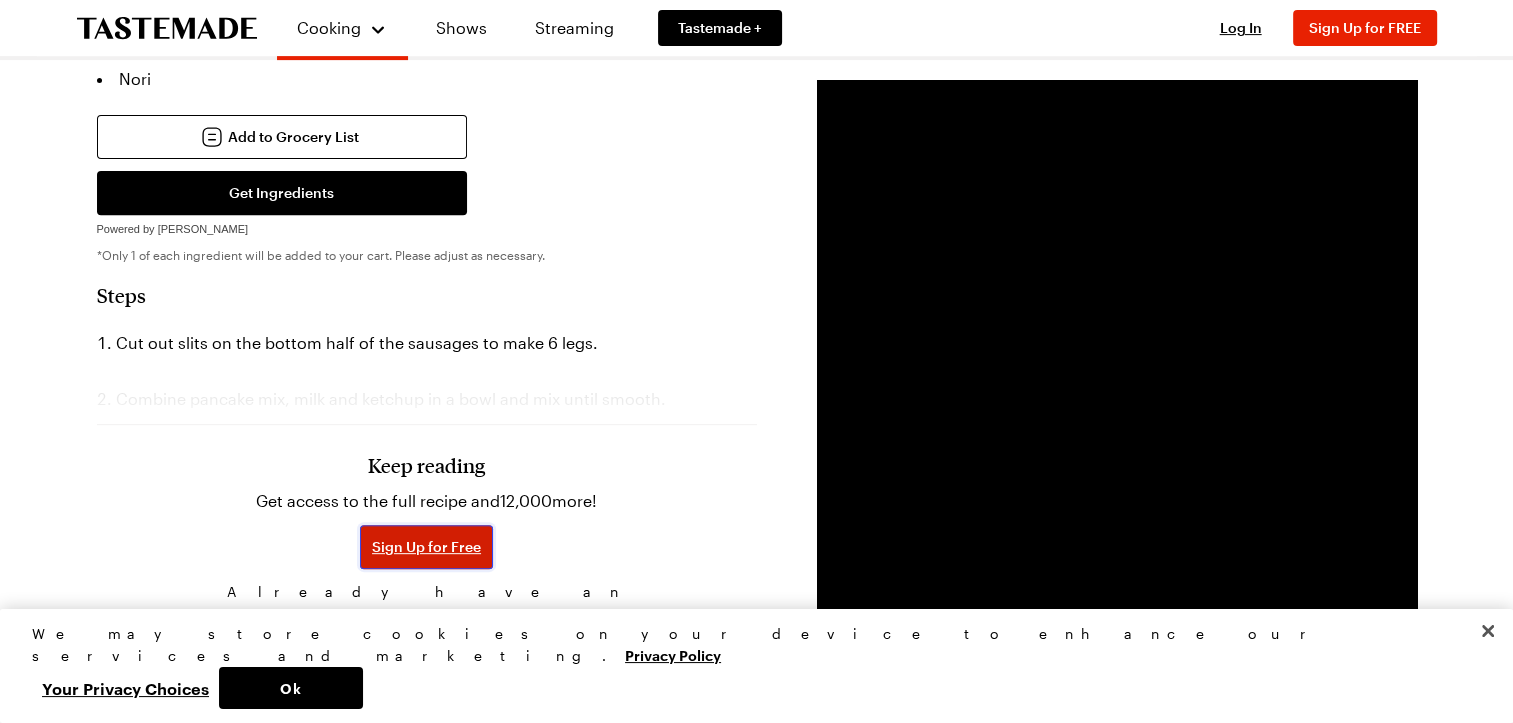 click on "Sign Up for Free" at bounding box center (426, 547) 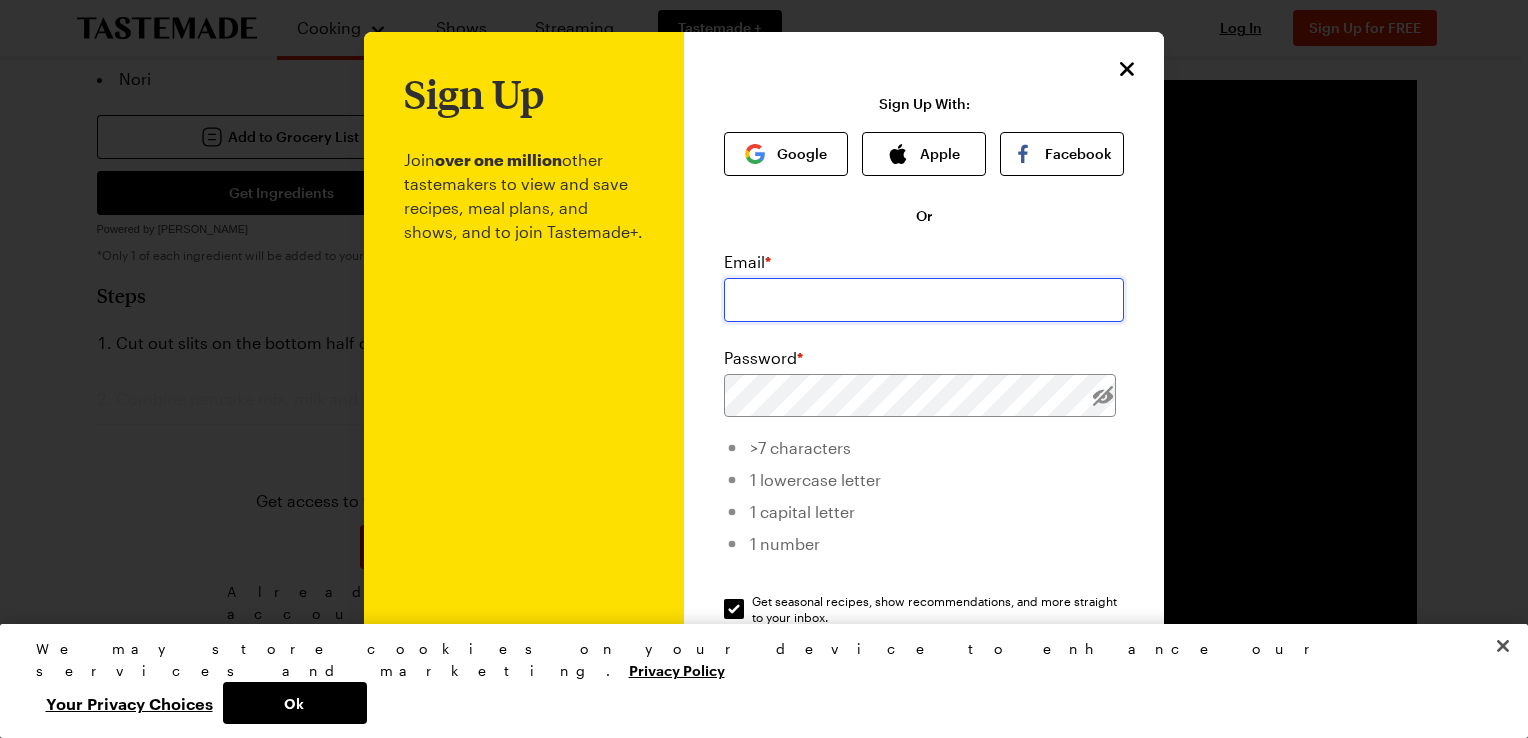 click at bounding box center [924, 300] 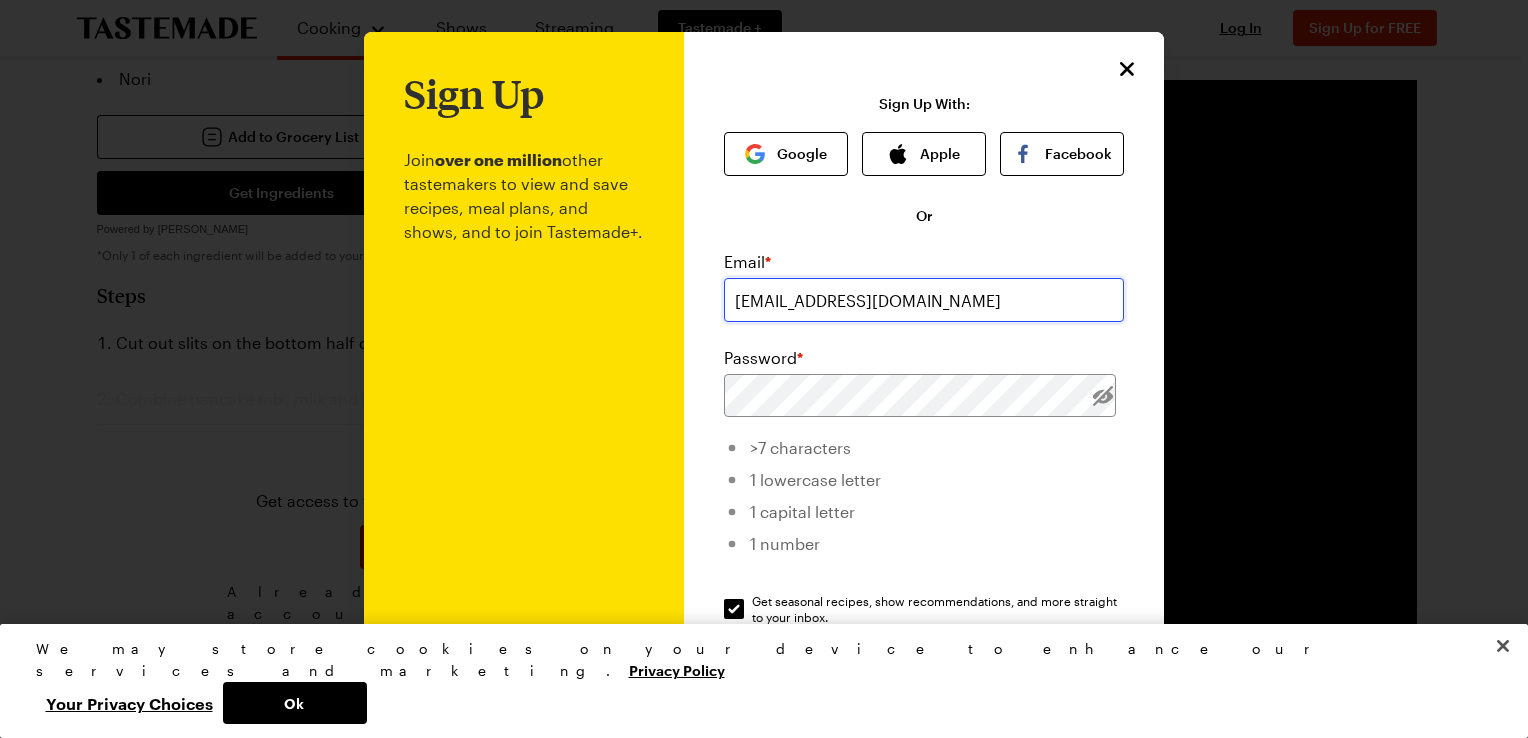 type on "[EMAIL_ADDRESS][DOMAIN_NAME]" 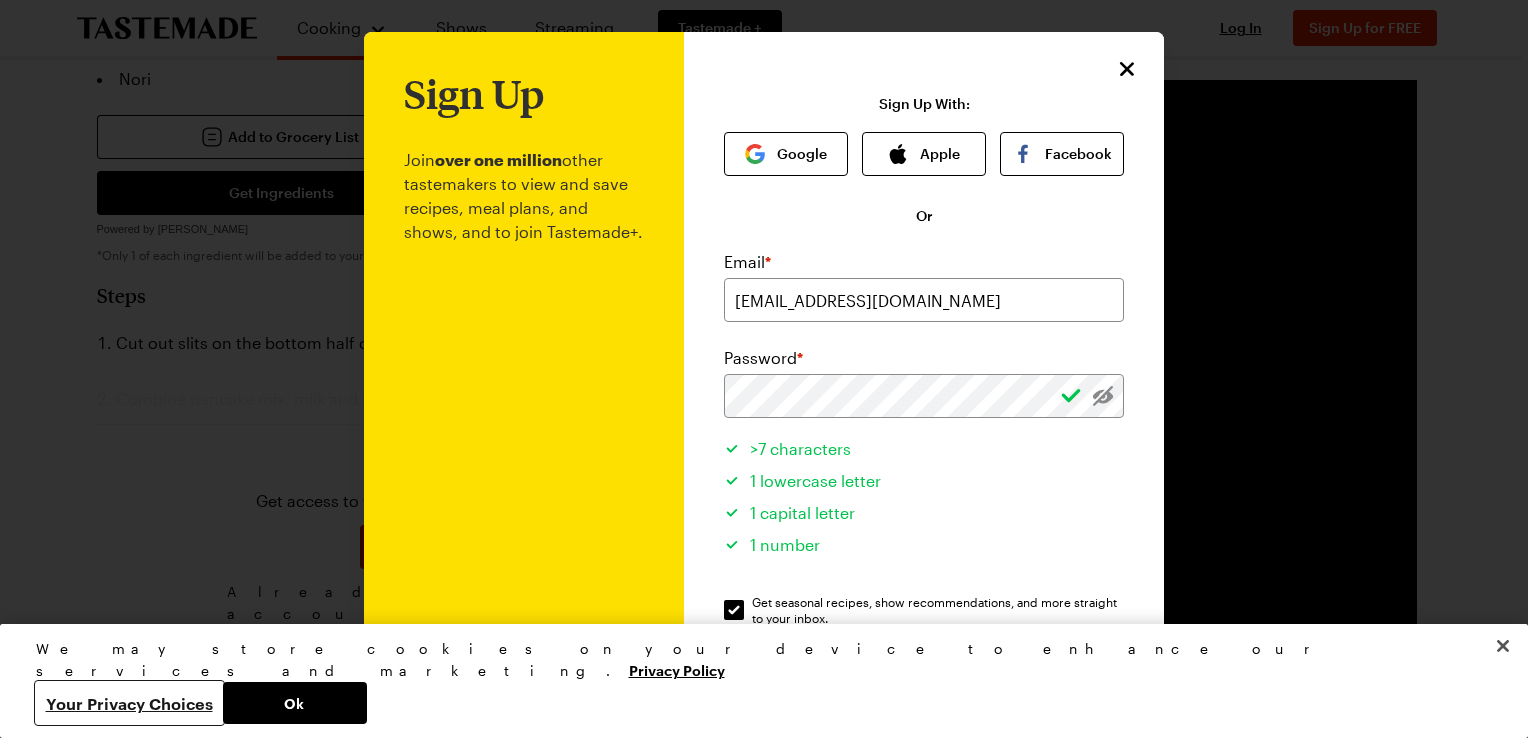 click on "Your Privacy Choices" at bounding box center (129, 703) 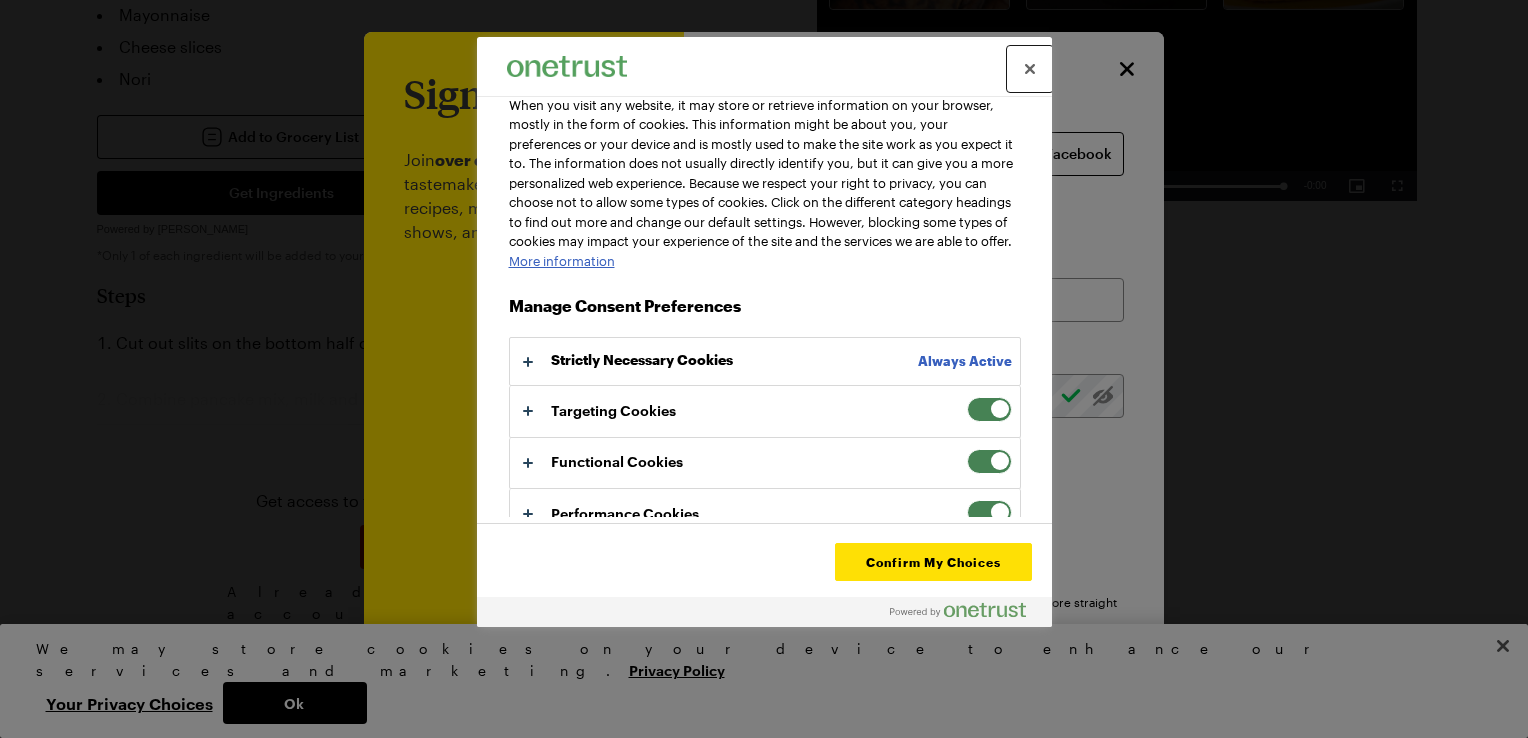 scroll, scrollTop: 47, scrollLeft: 0, axis: vertical 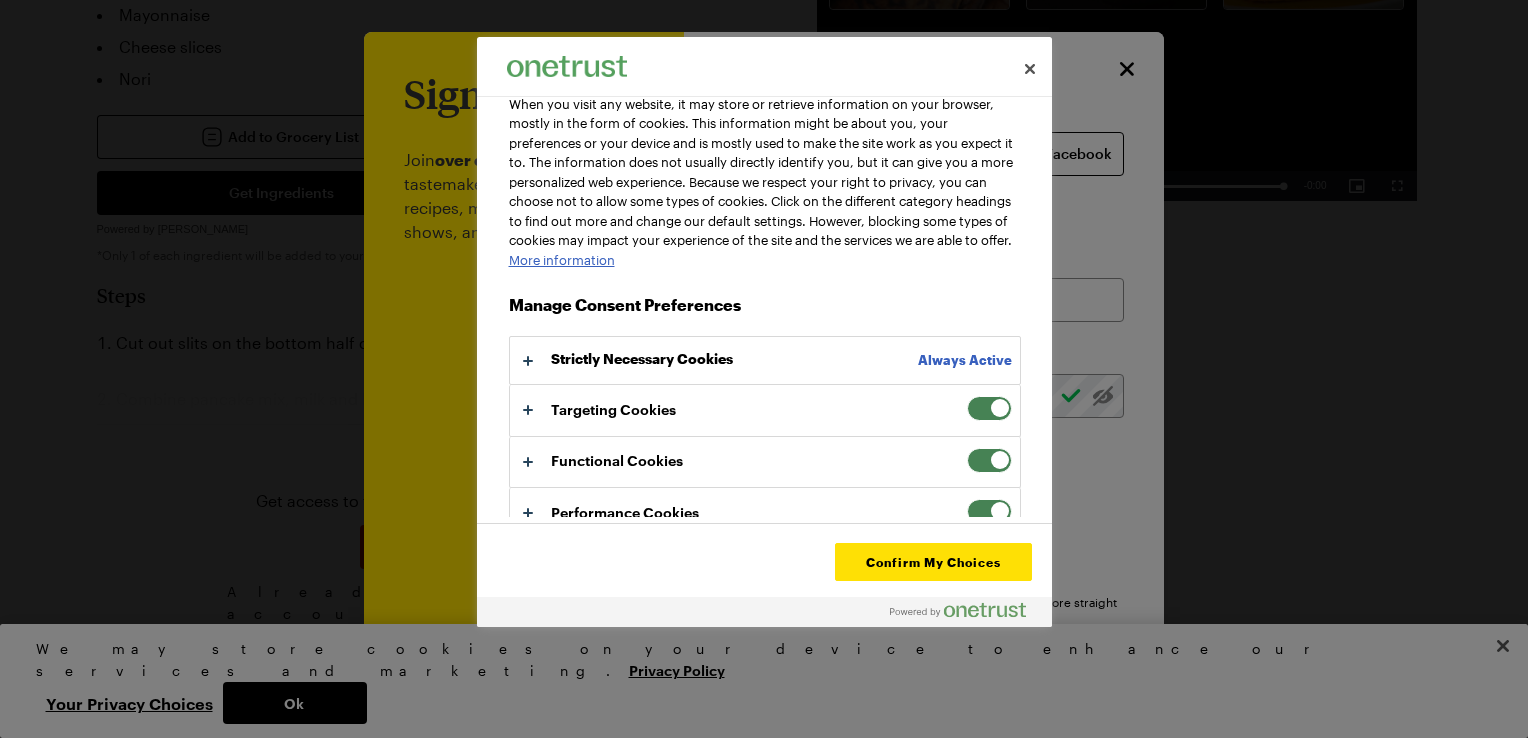 click at bounding box center [989, 408] 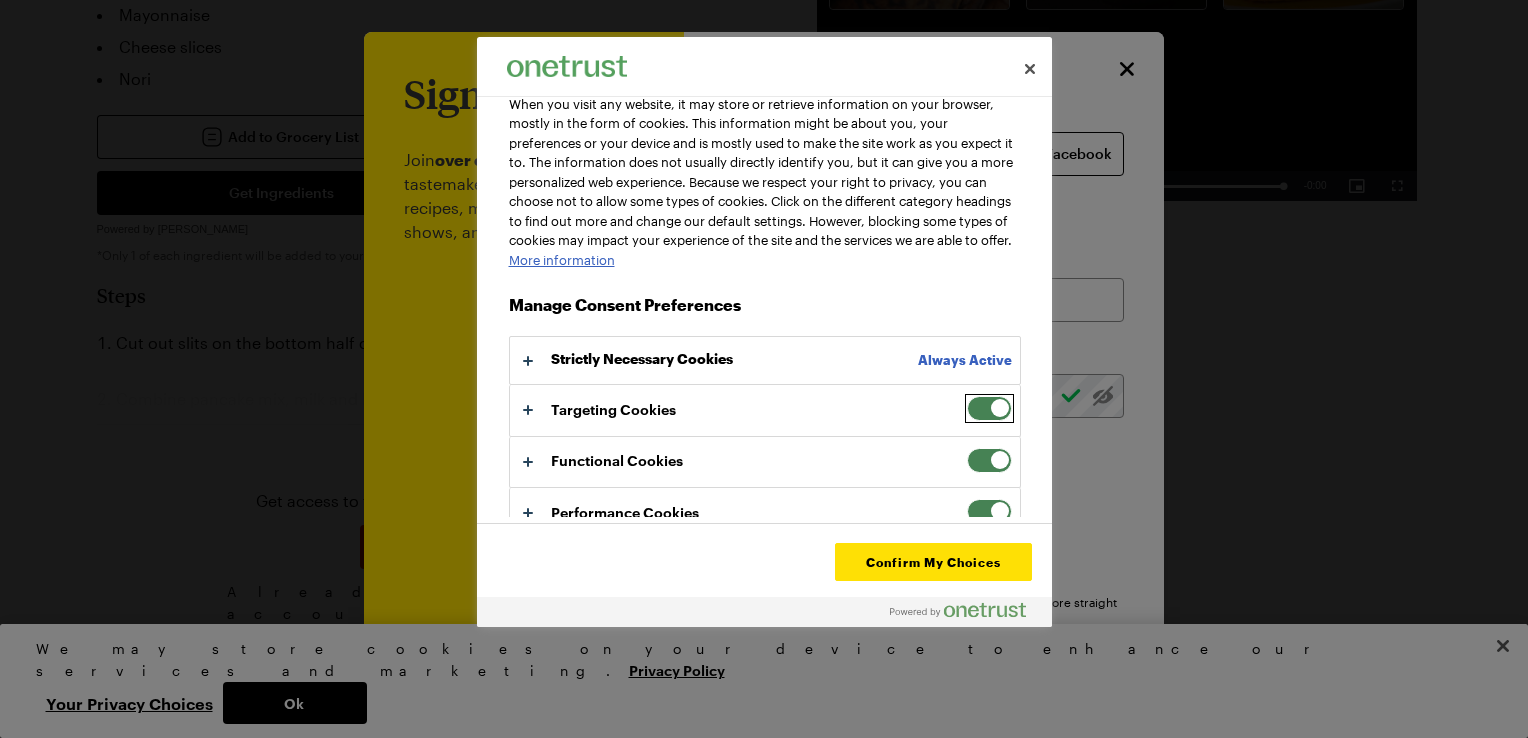 click on "Targeting Cookies" at bounding box center [967, 396] 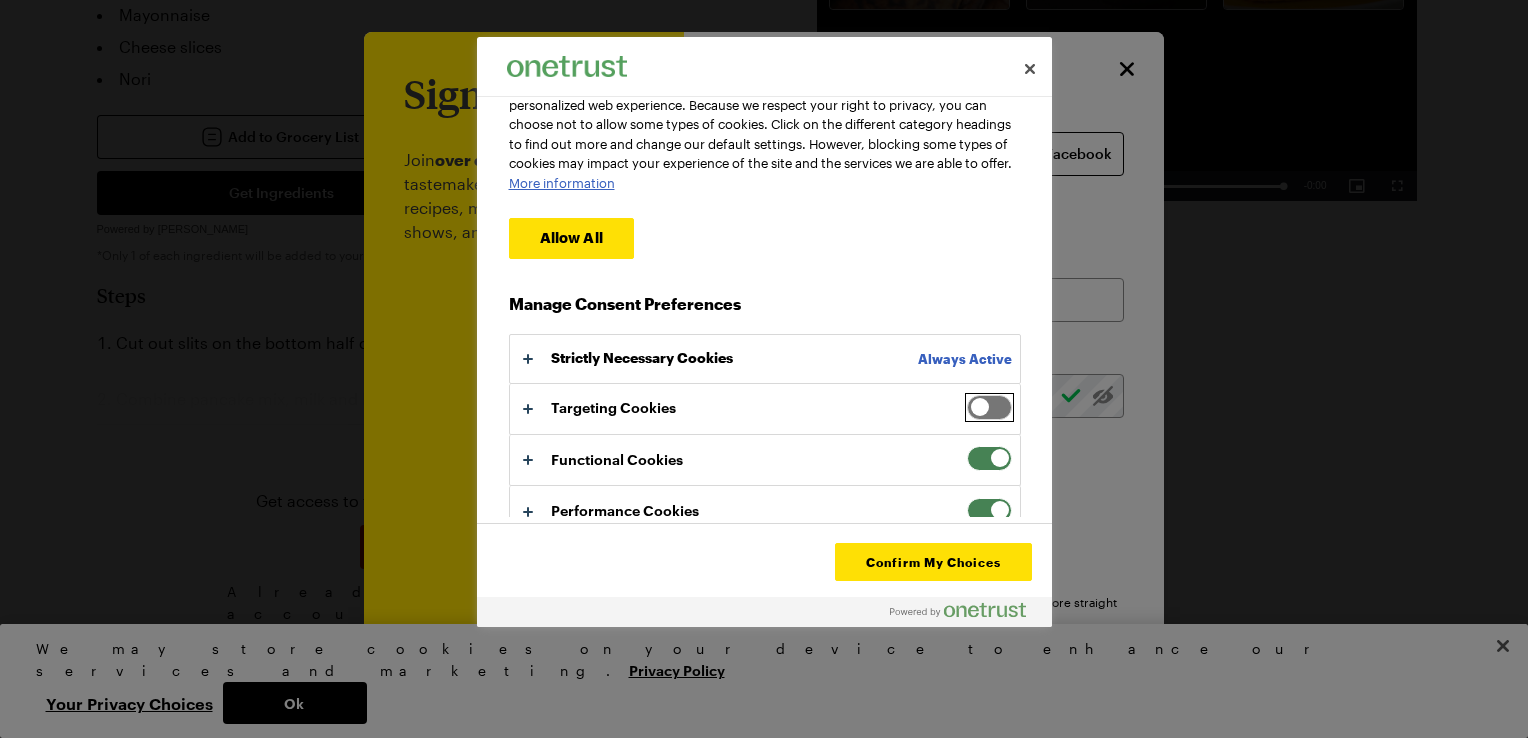 scroll, scrollTop: 130, scrollLeft: 0, axis: vertical 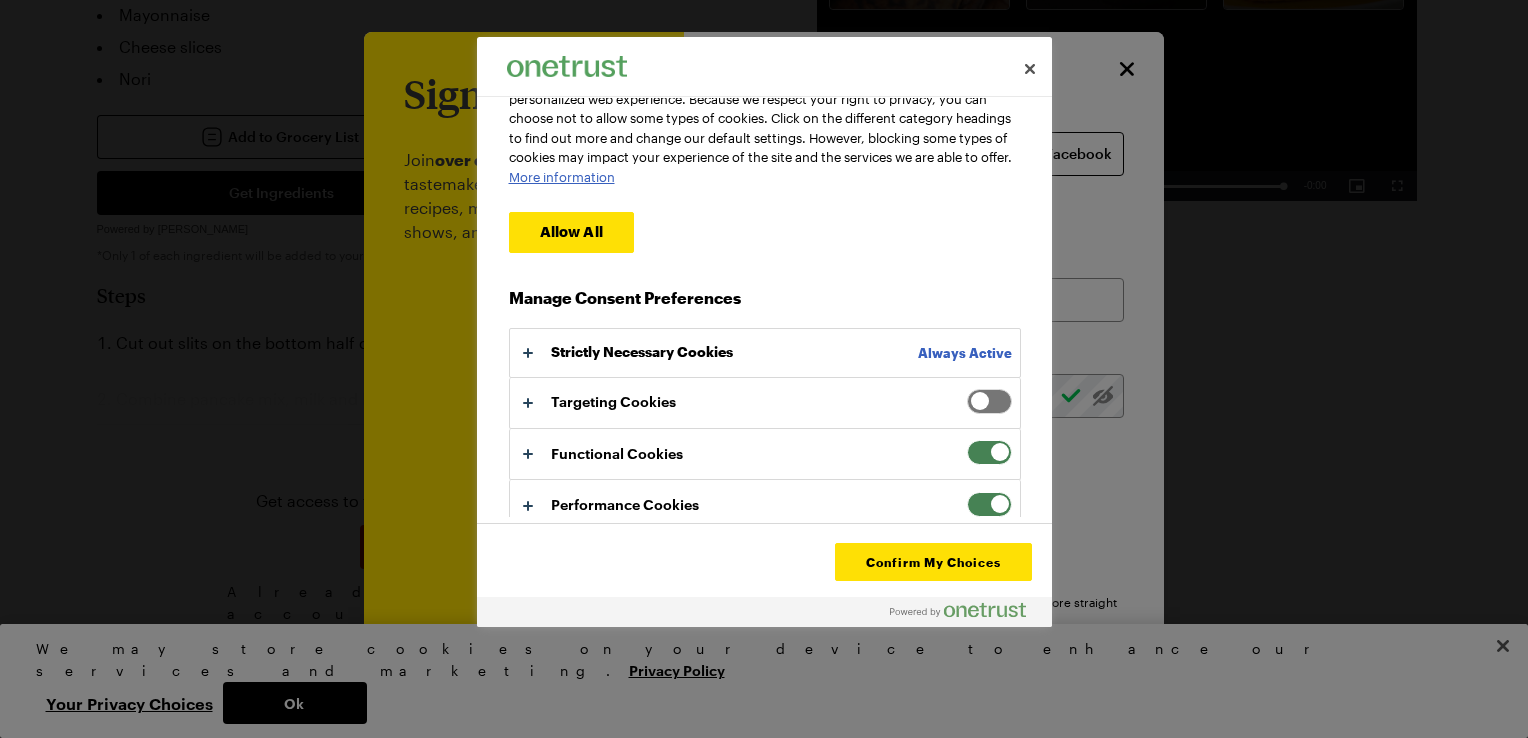 click at bounding box center (989, 452) 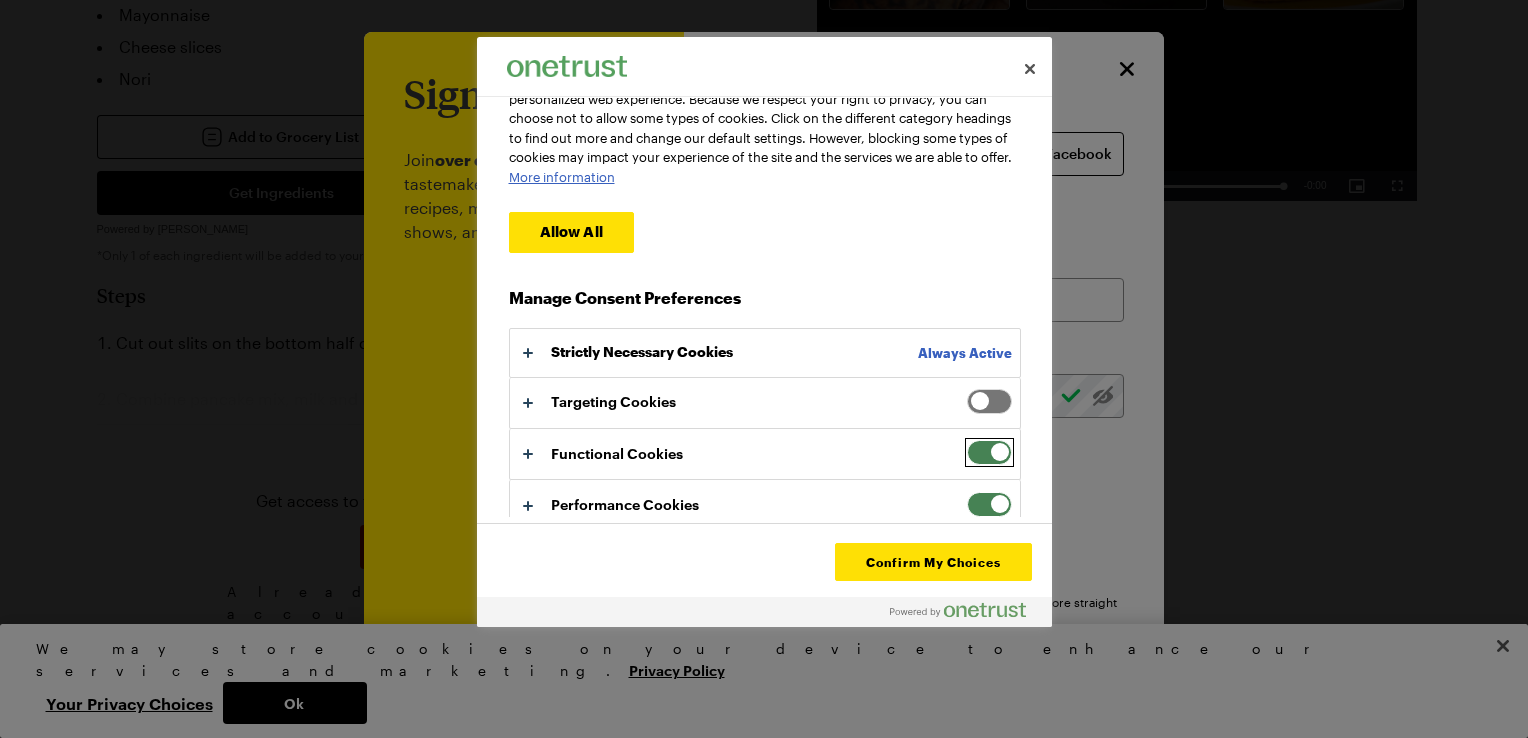 click on "Functional Cookies" at bounding box center (967, 440) 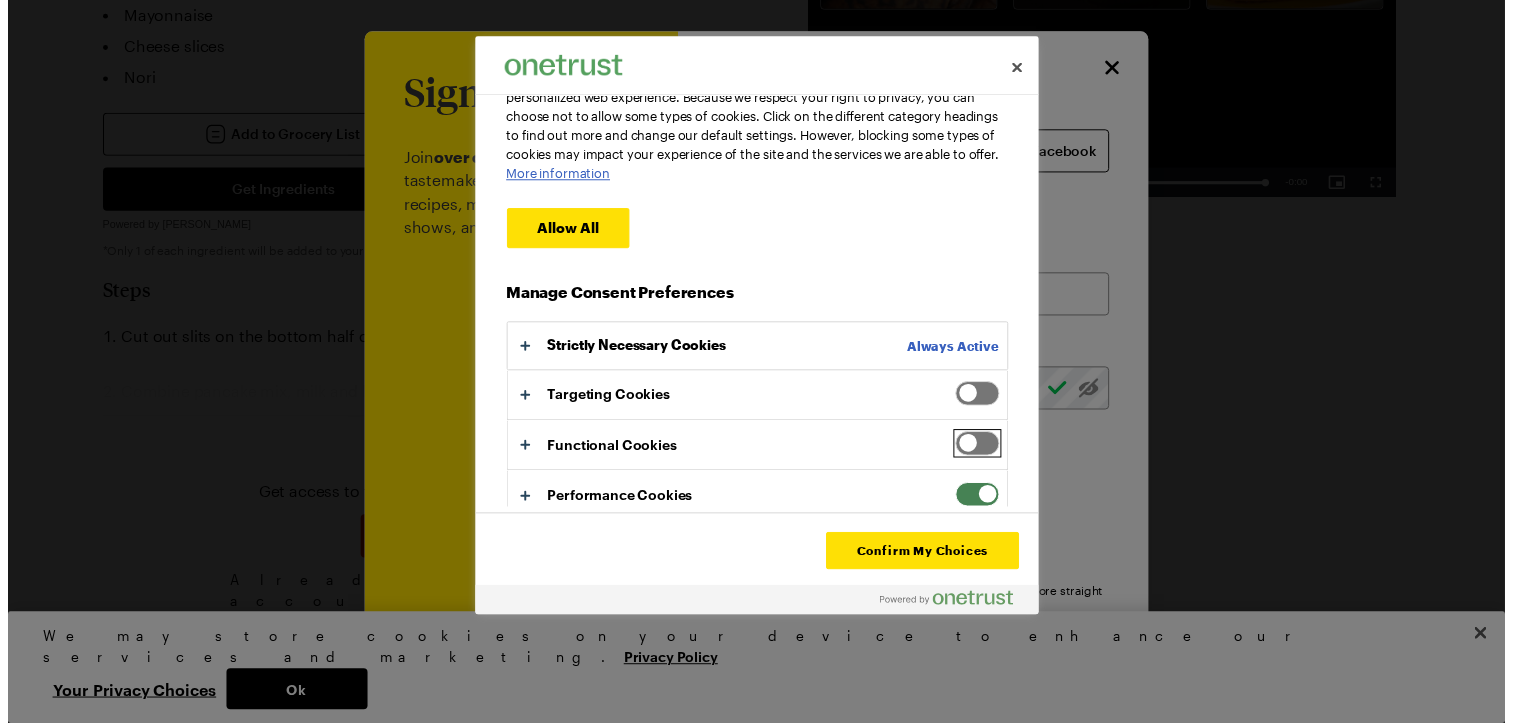scroll, scrollTop: 163, scrollLeft: 0, axis: vertical 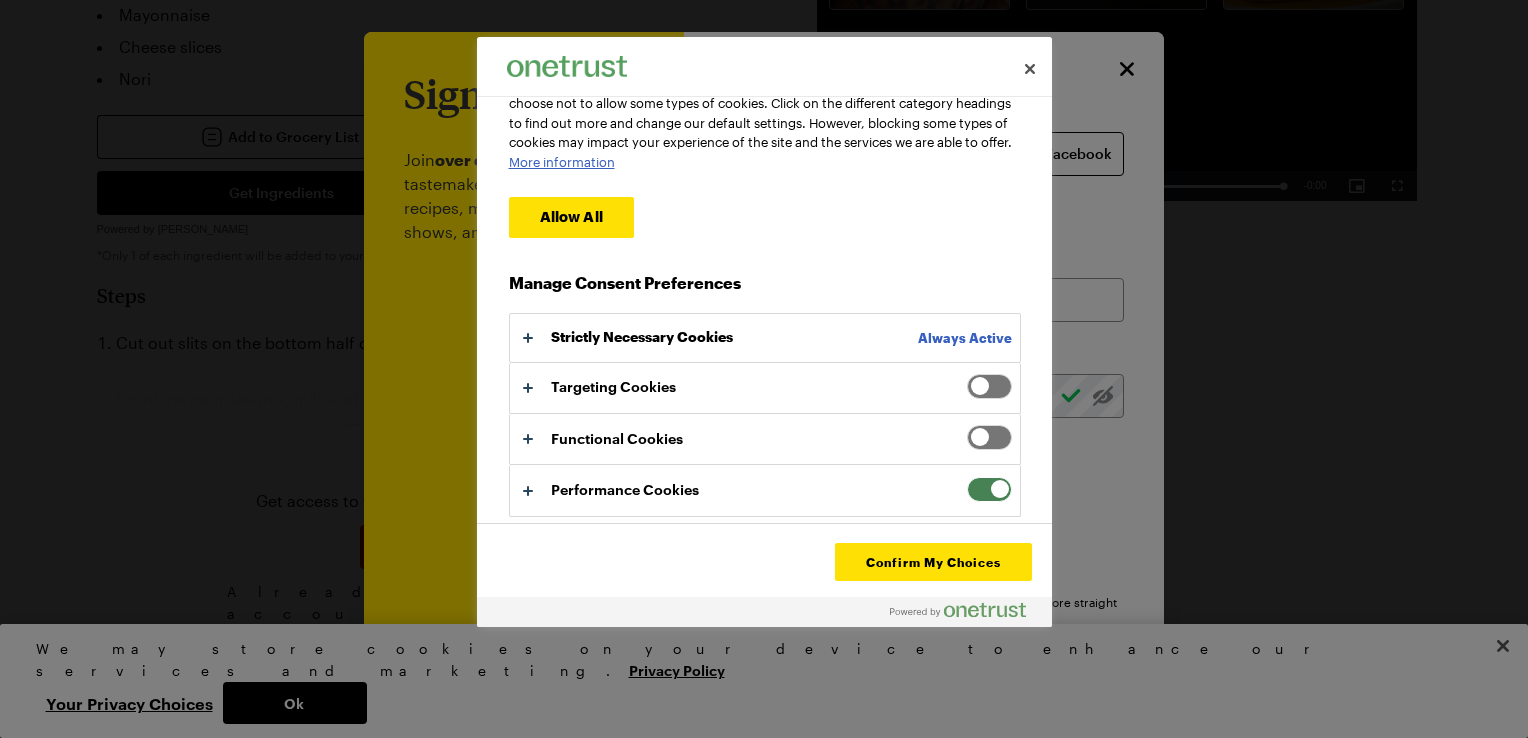 click at bounding box center [989, 489] 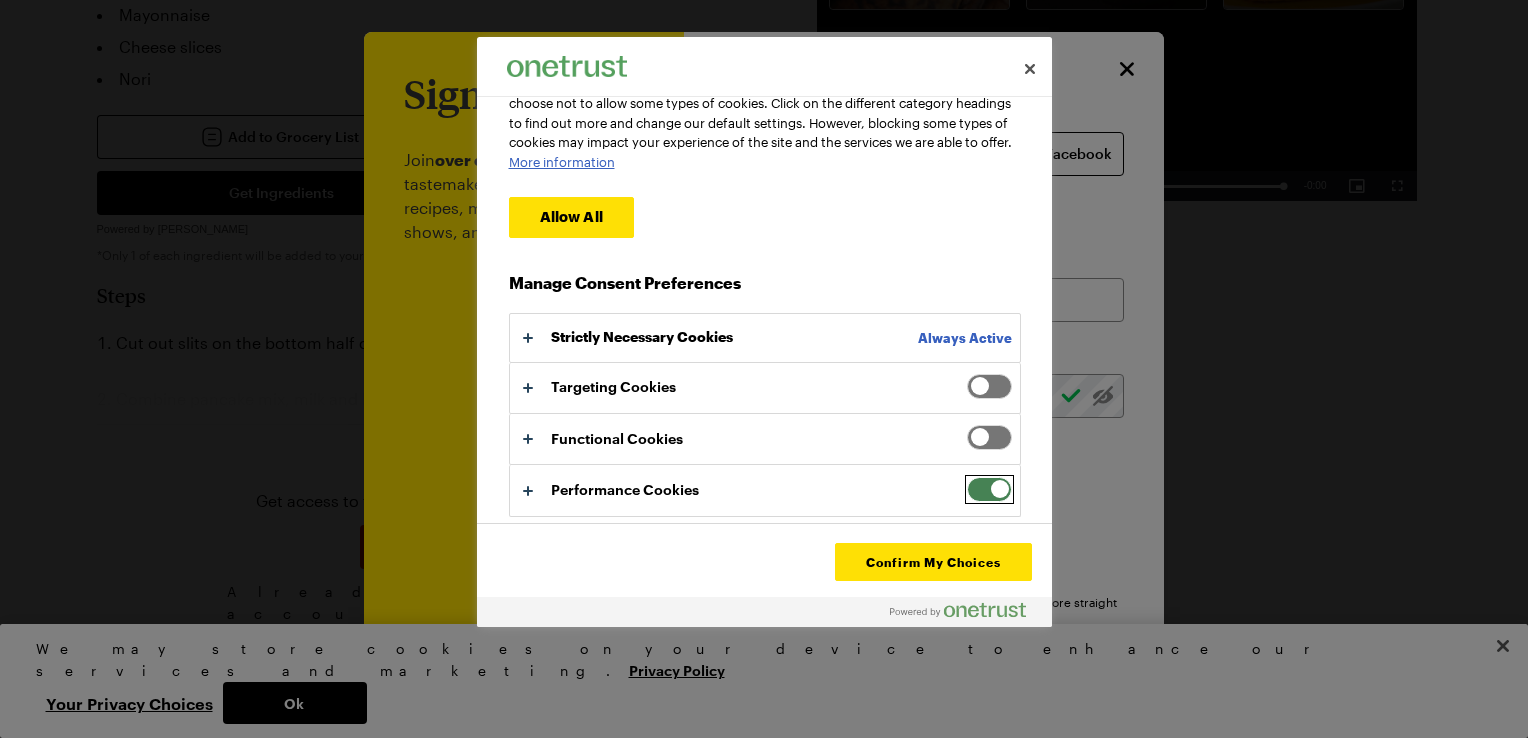 click on "Performance Cookies" at bounding box center (967, 477) 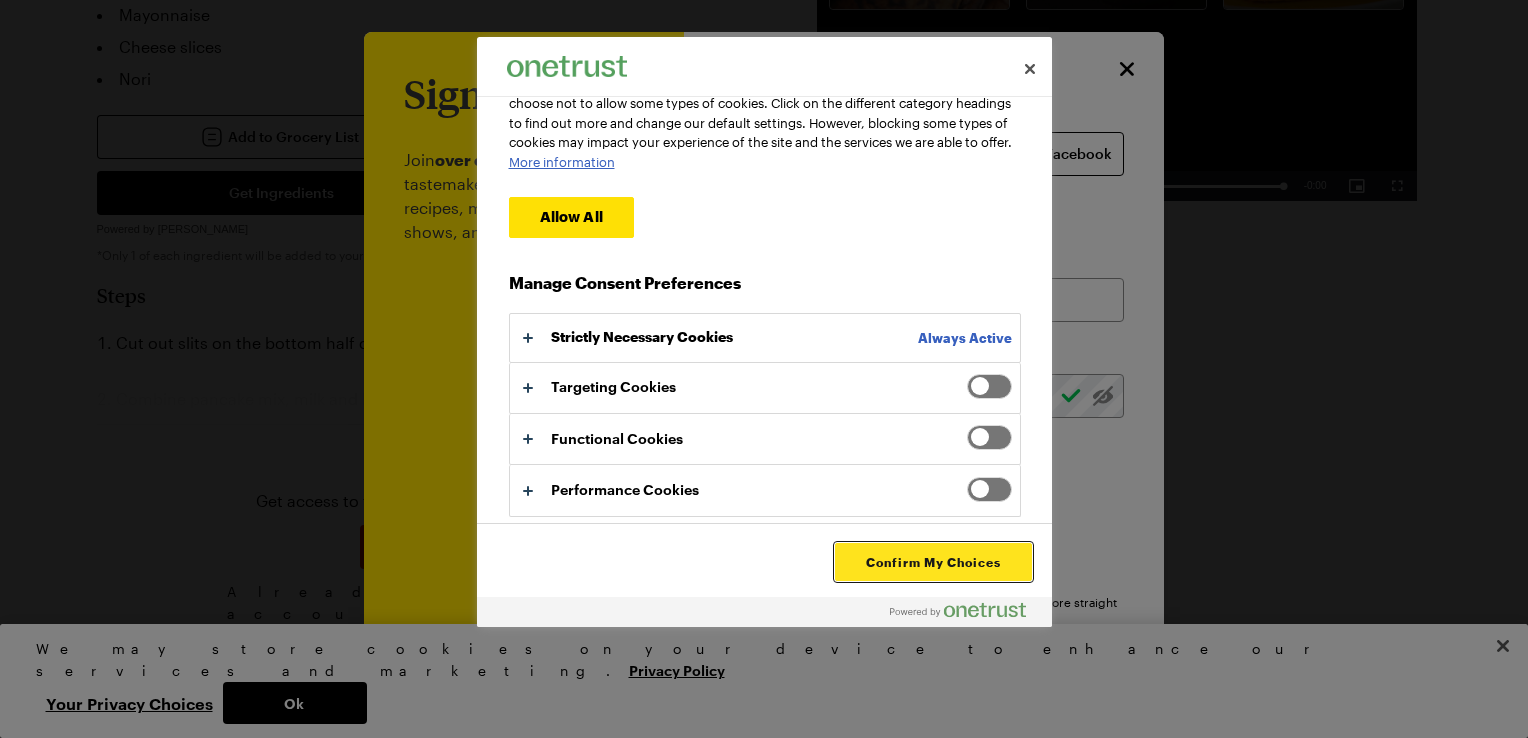 click on "Confirm My Choices" at bounding box center [933, 562] 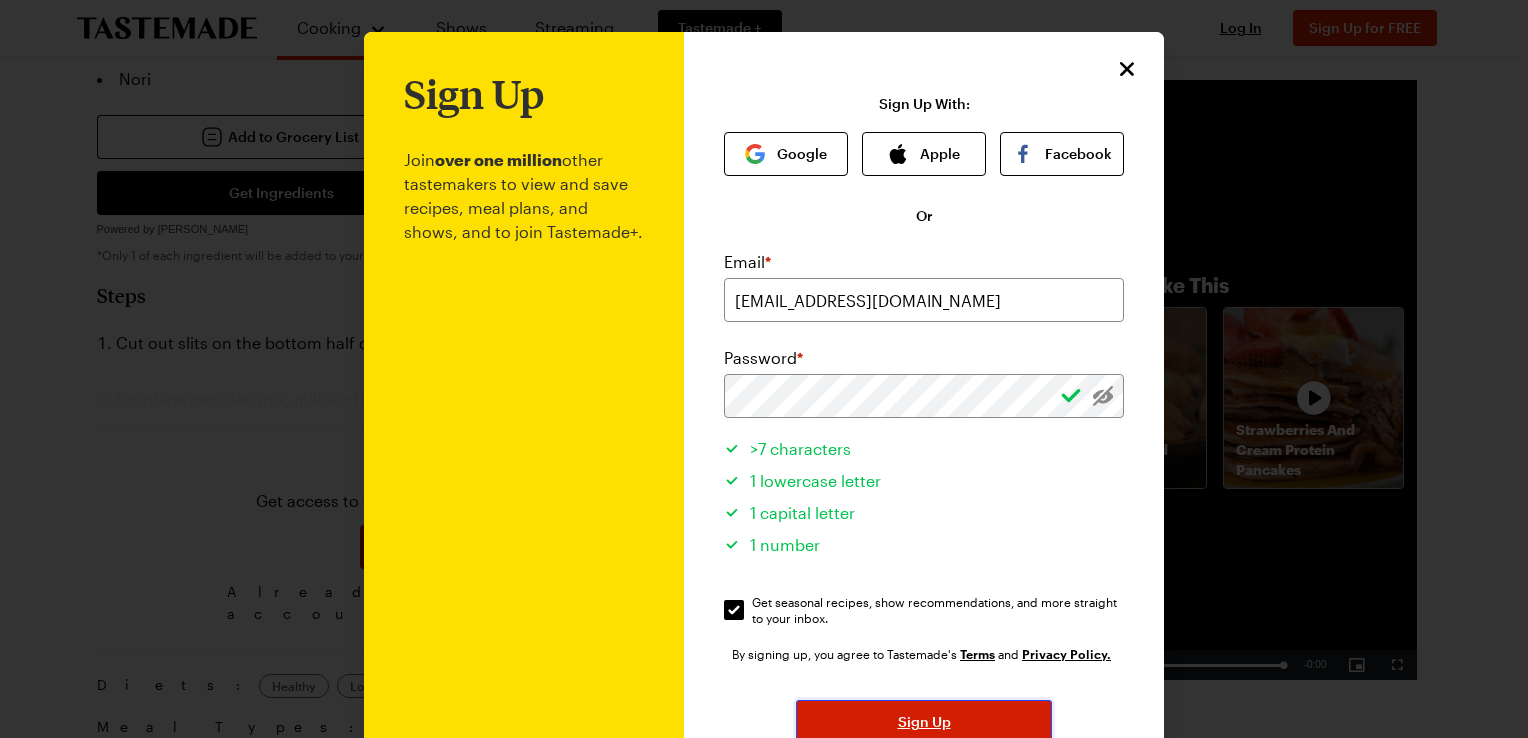 click on "Sign Up" at bounding box center [924, 722] 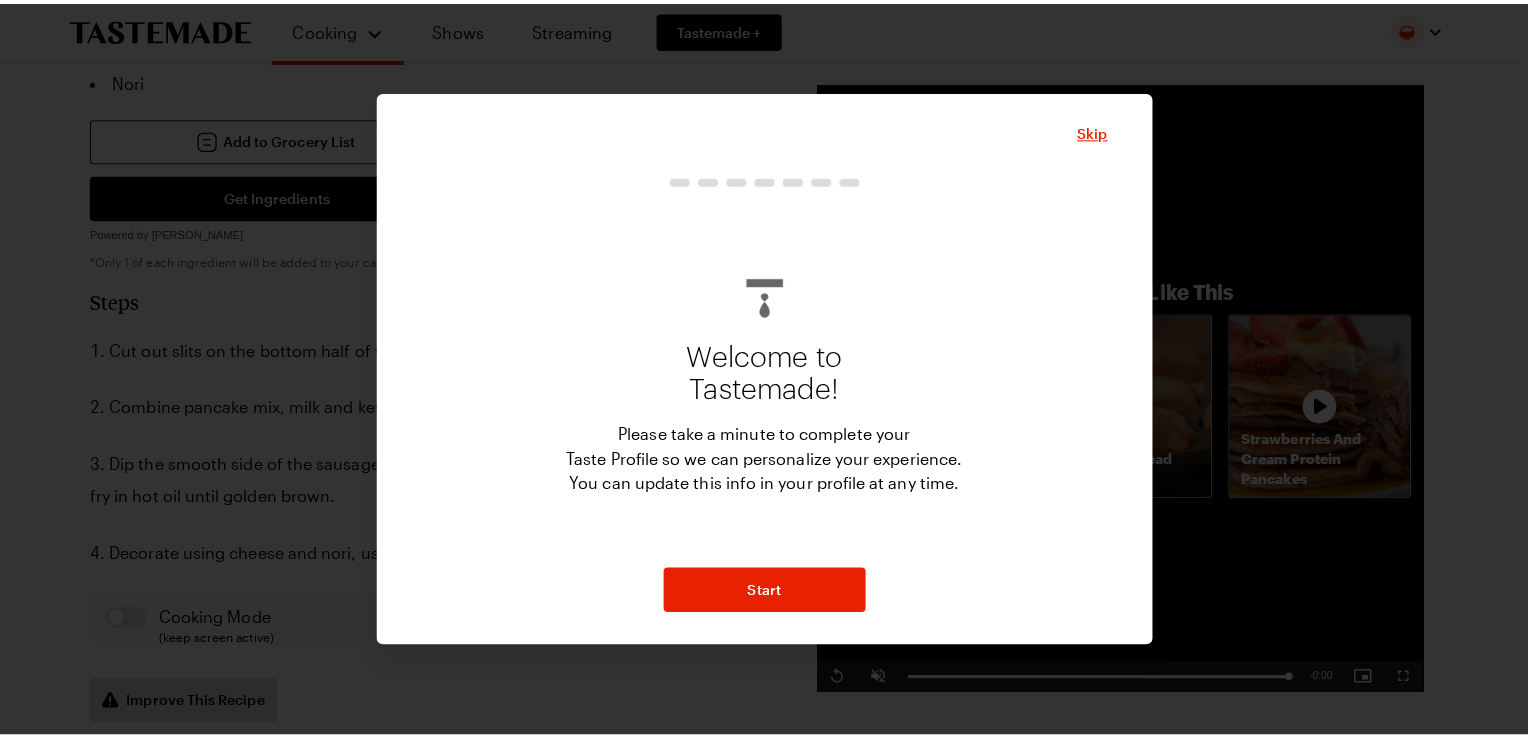 scroll, scrollTop: 0, scrollLeft: 0, axis: both 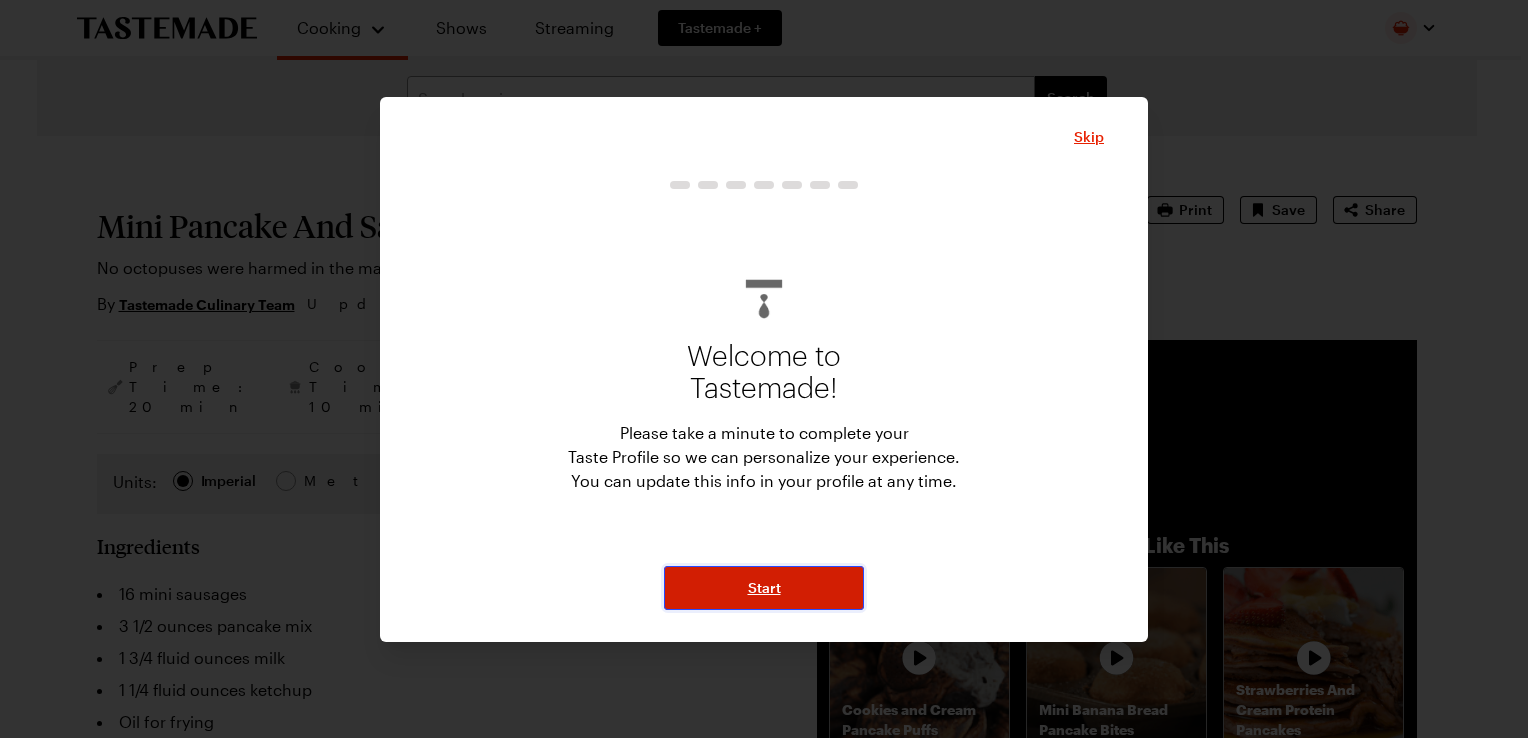 click on "Start" at bounding box center [764, 588] 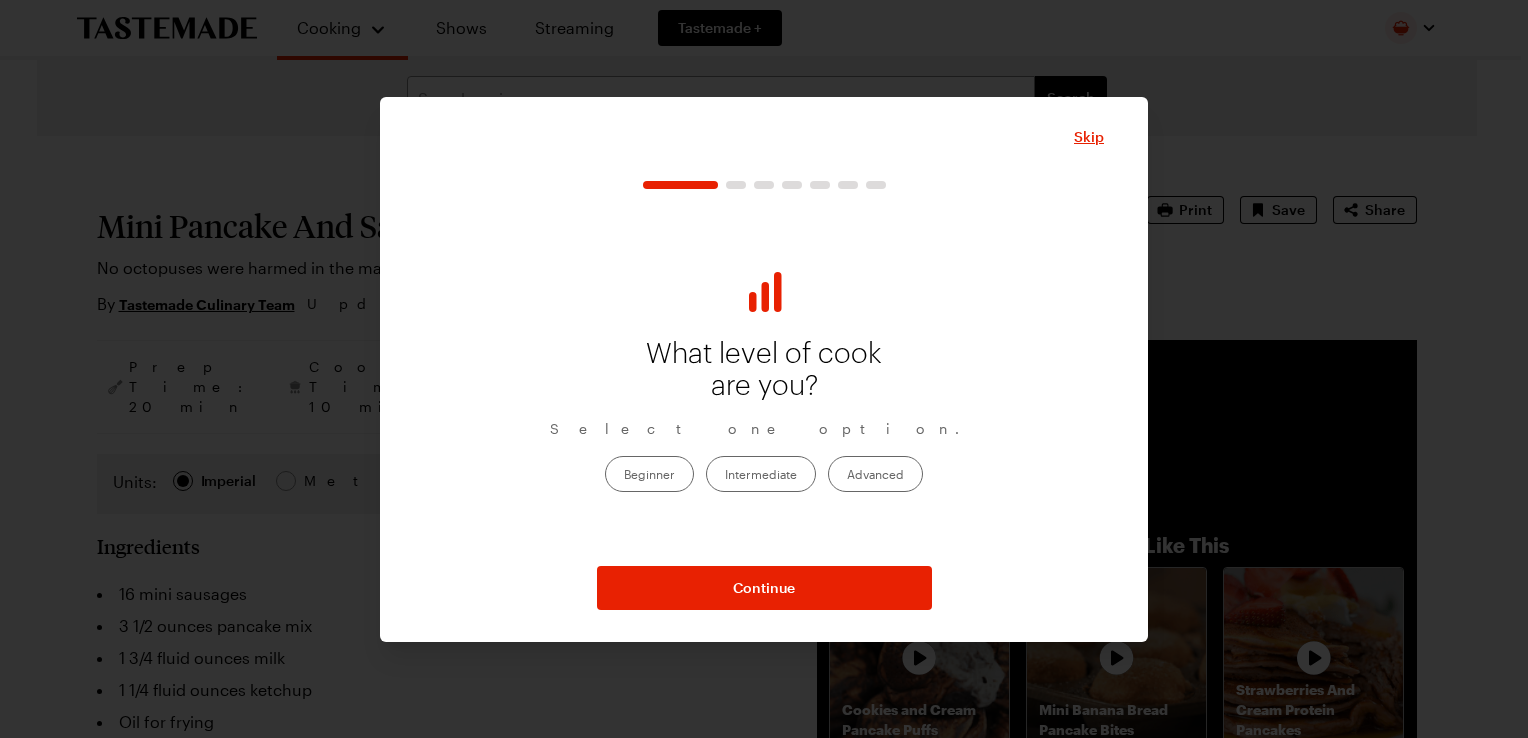 click on "Advanced" at bounding box center (875, 474) 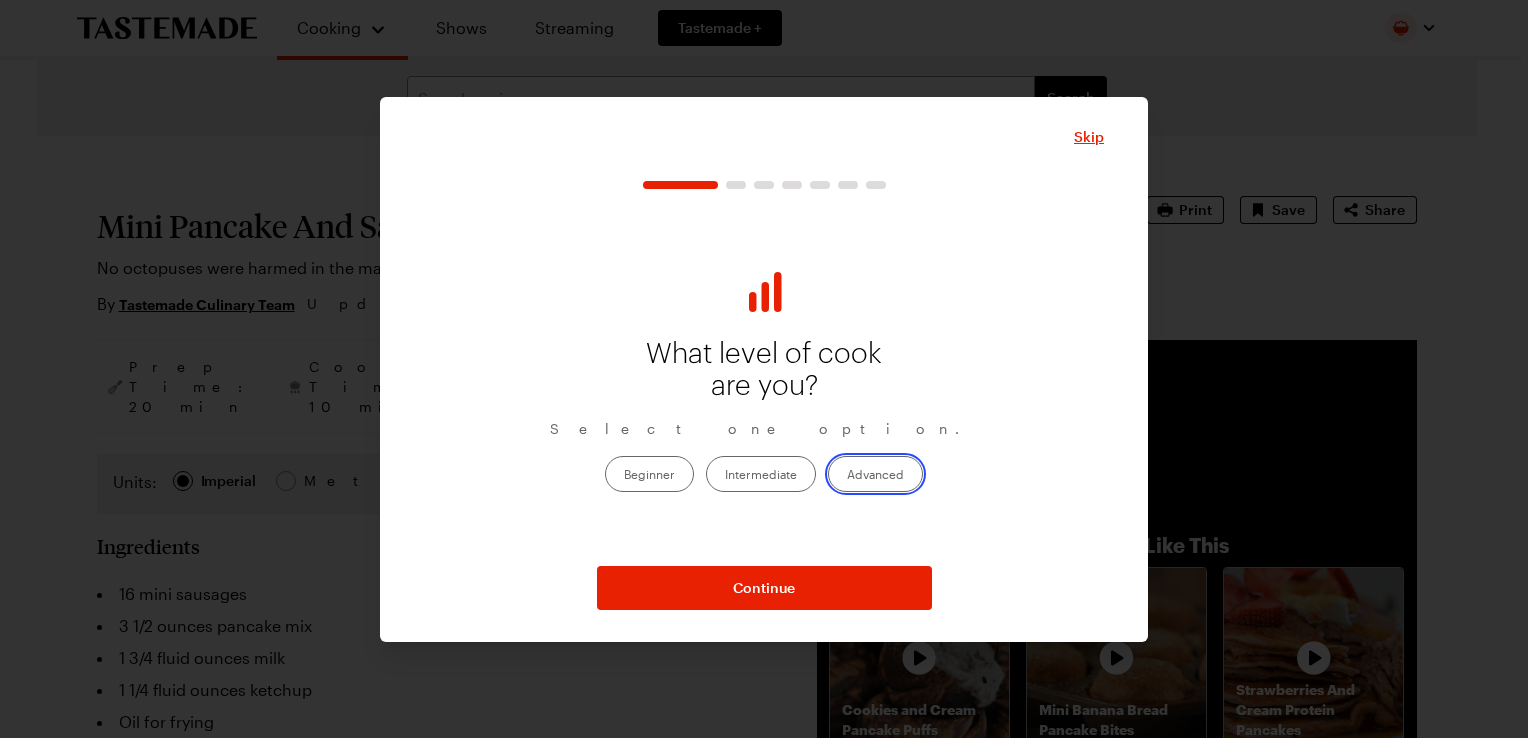 click on "Advanced" at bounding box center (847, 476) 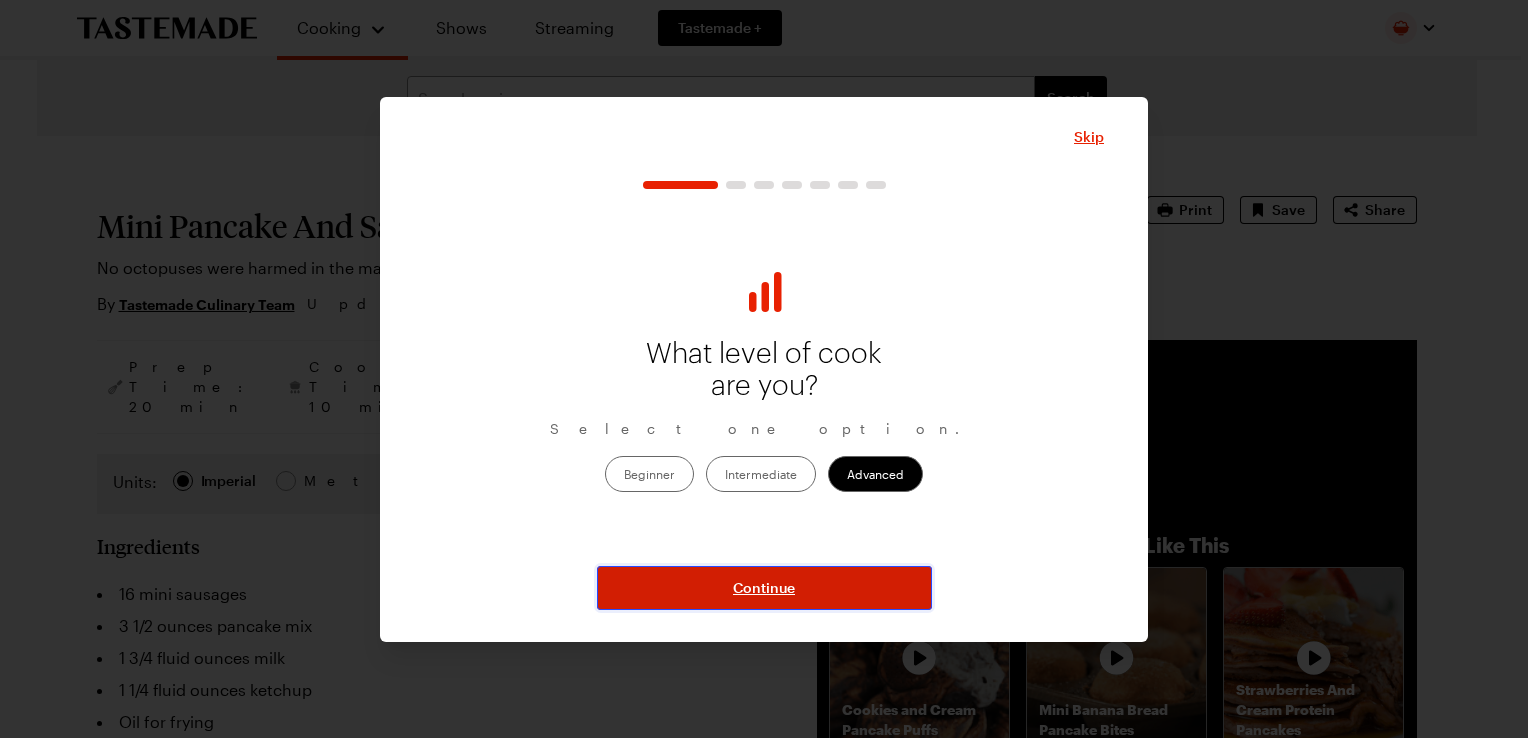 click on "Continue" at bounding box center (764, 588) 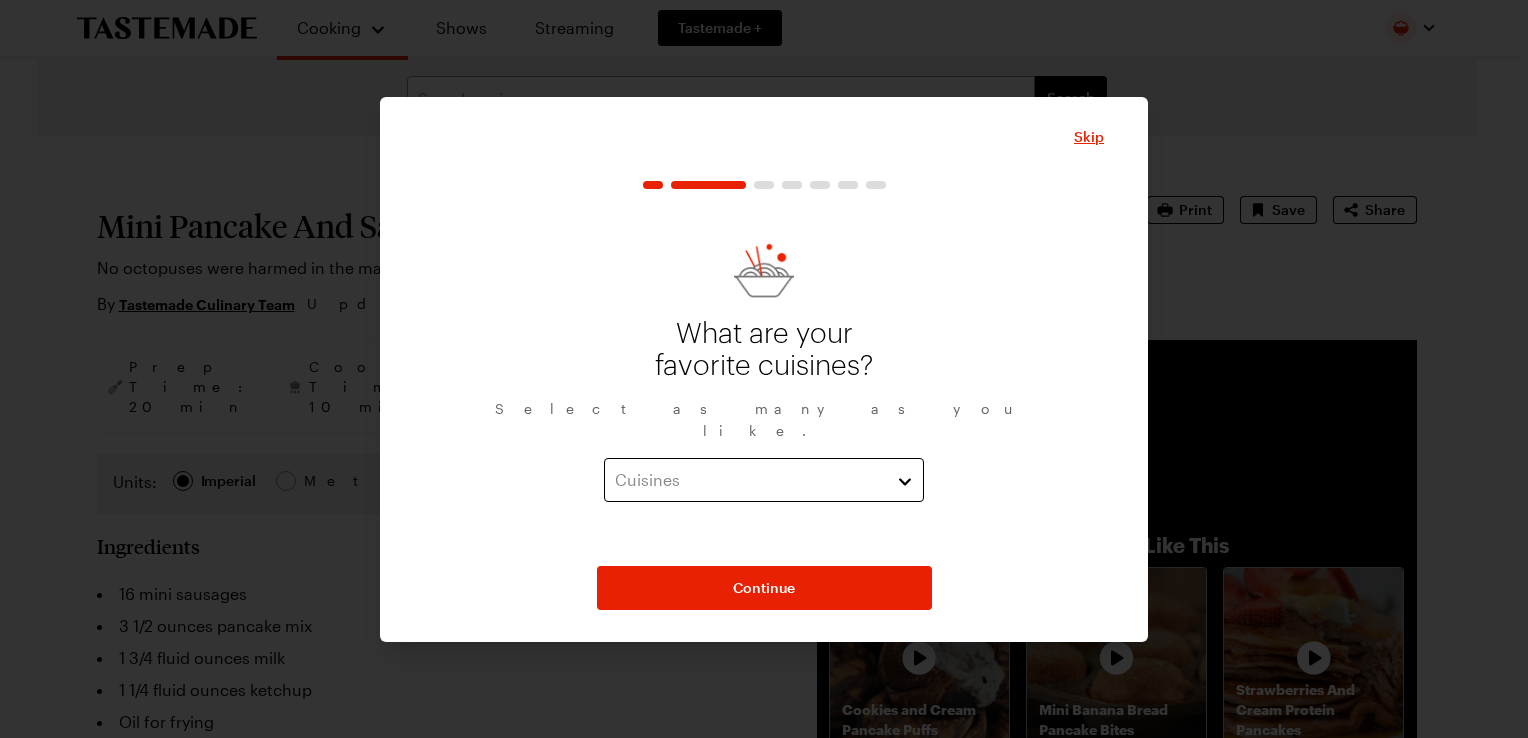 click on "Cuisines" at bounding box center [764, 480] 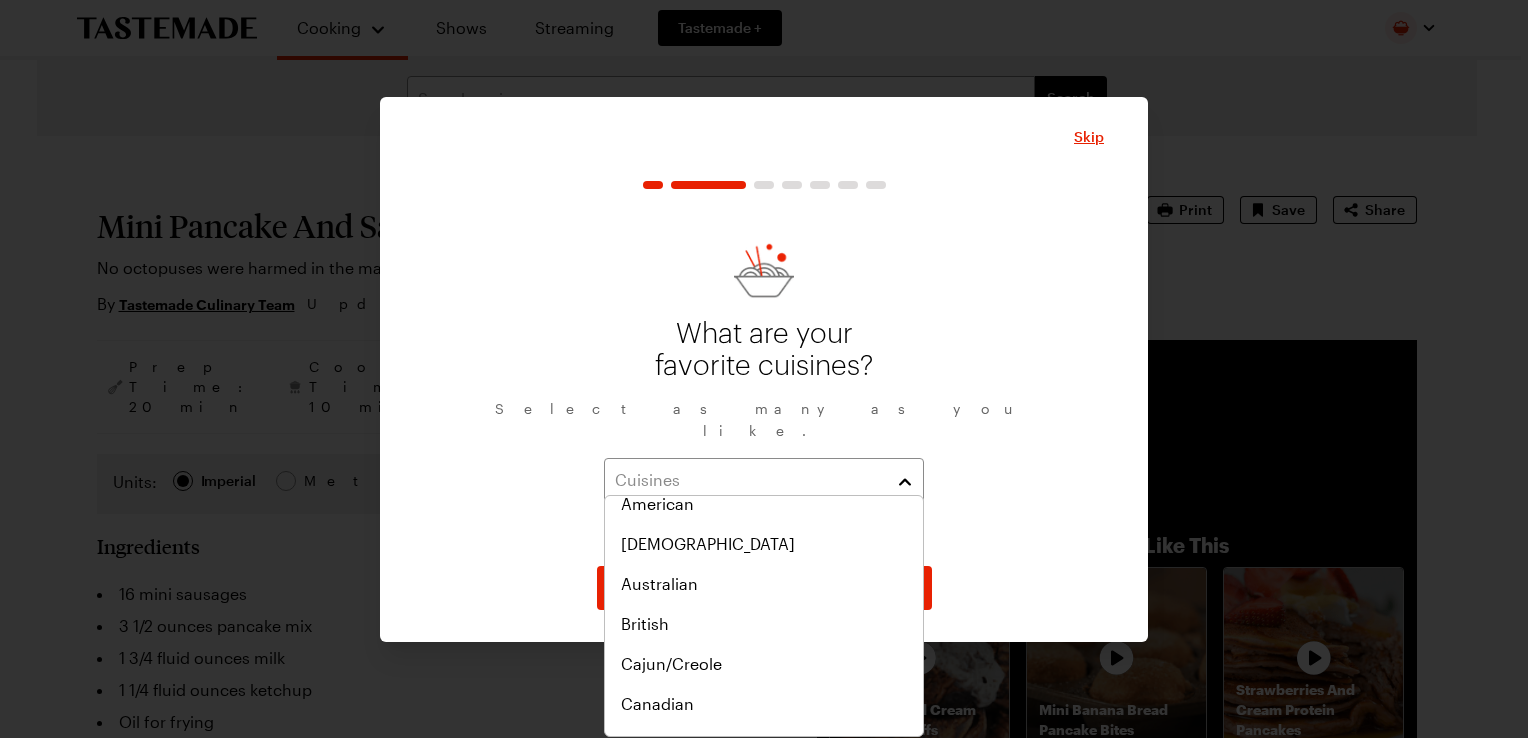 scroll, scrollTop: 32, scrollLeft: 0, axis: vertical 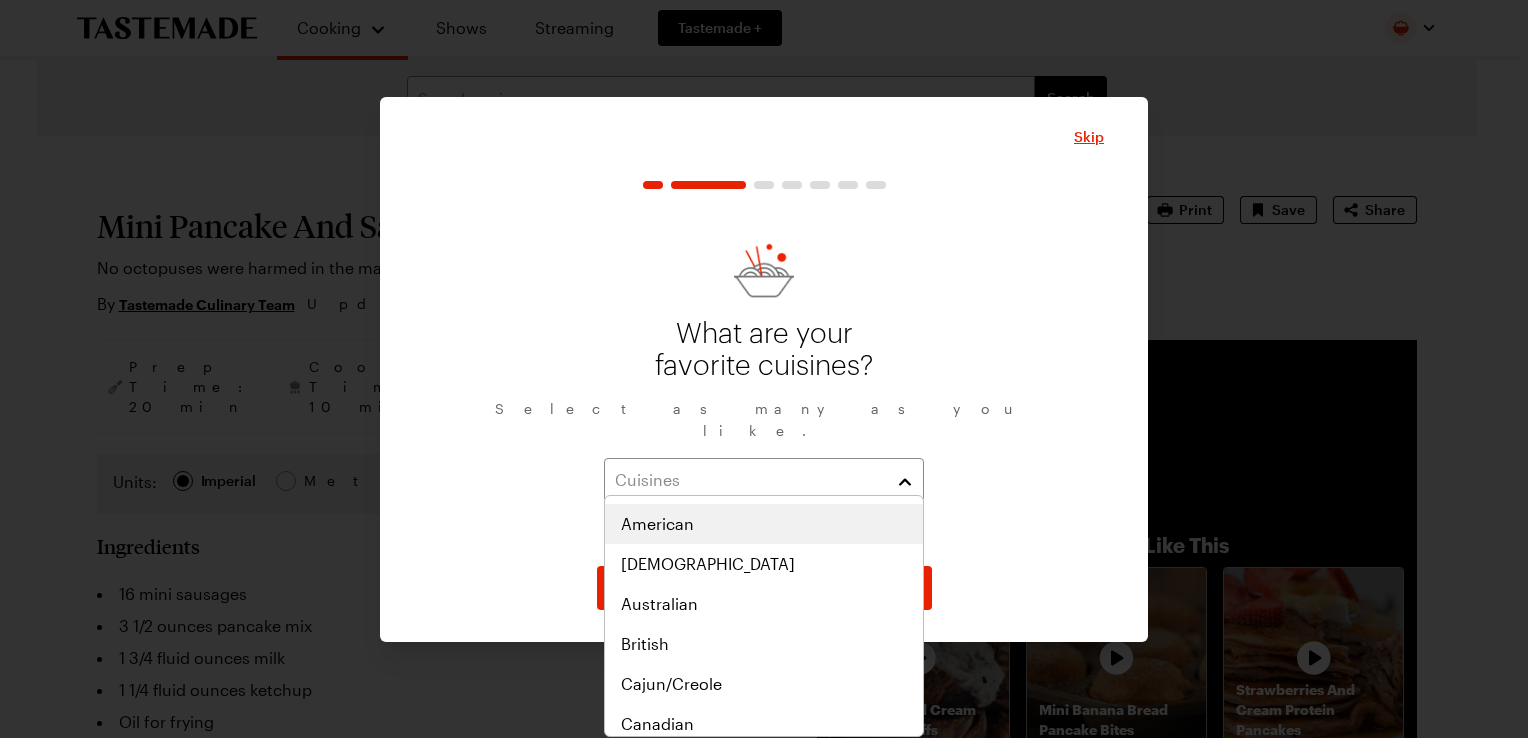 click on "American" at bounding box center (764, 524) 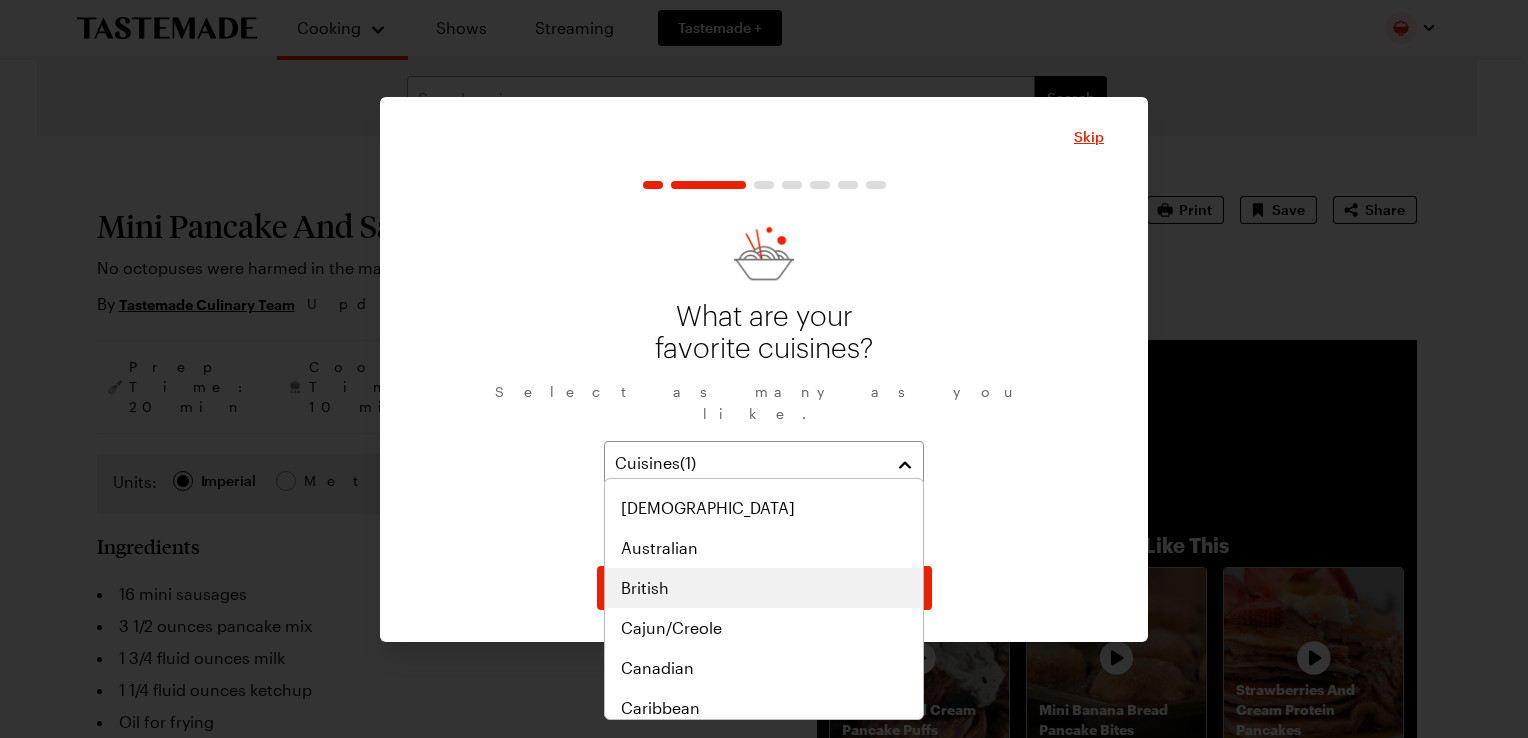 click on "British" at bounding box center [645, 588] 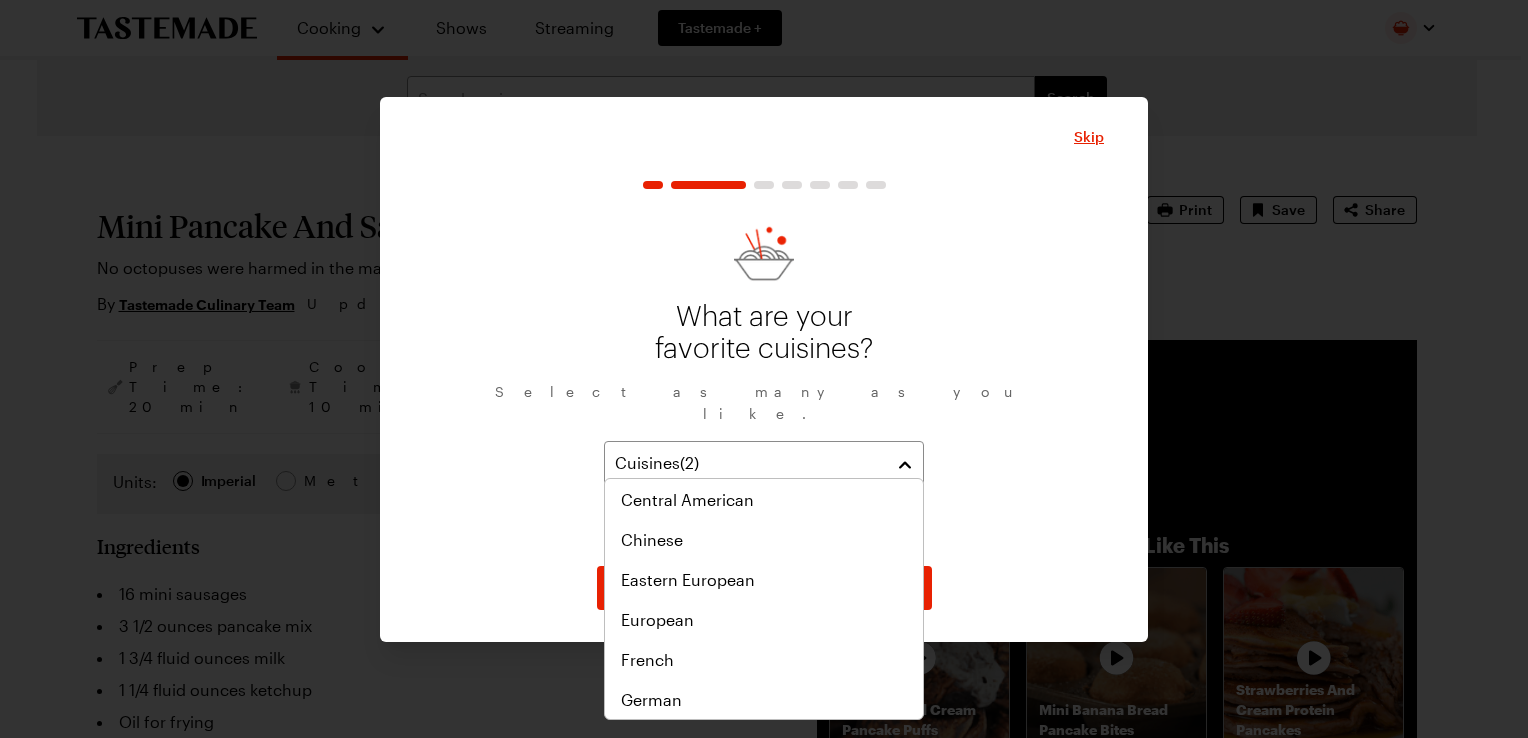 scroll, scrollTop: 332, scrollLeft: 0, axis: vertical 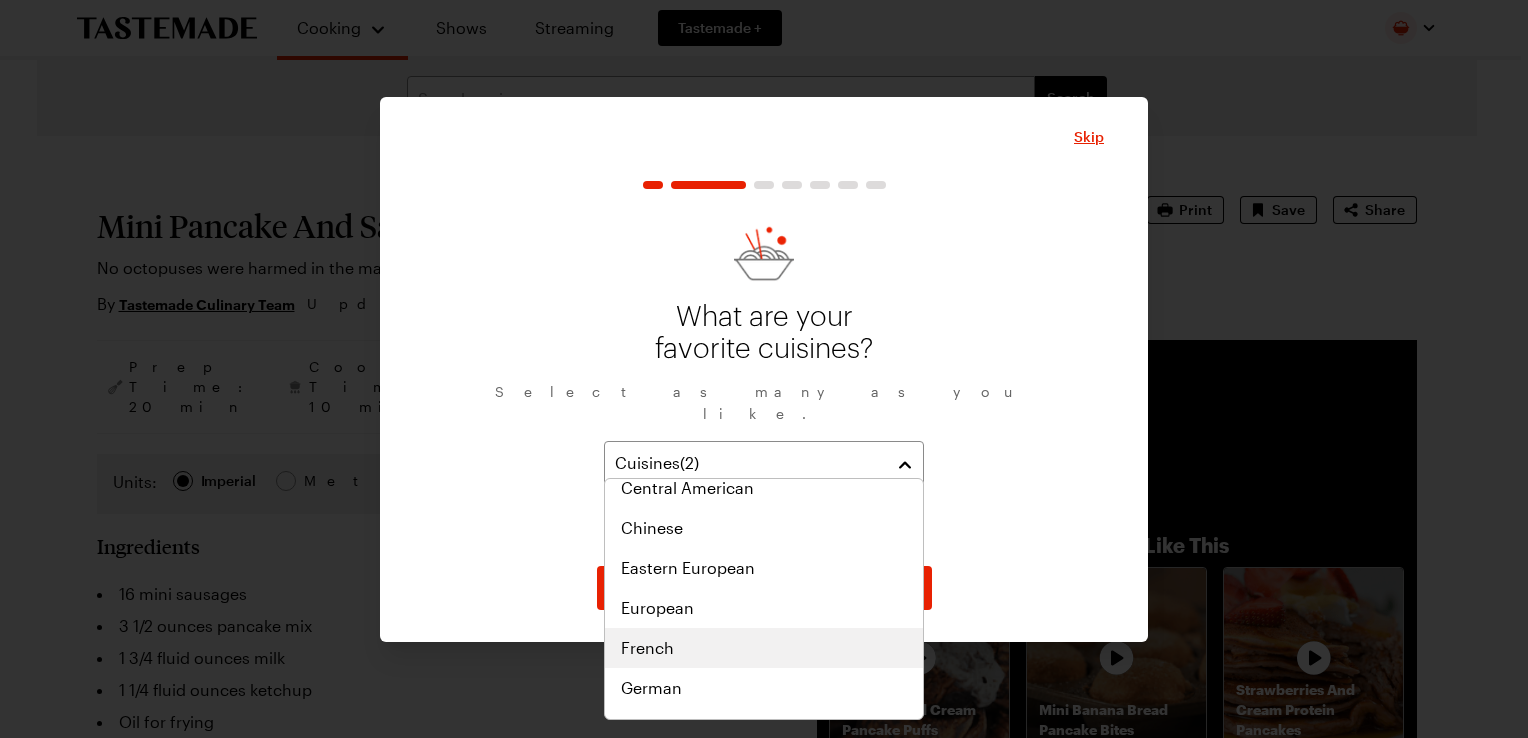click on "French" at bounding box center [647, 648] 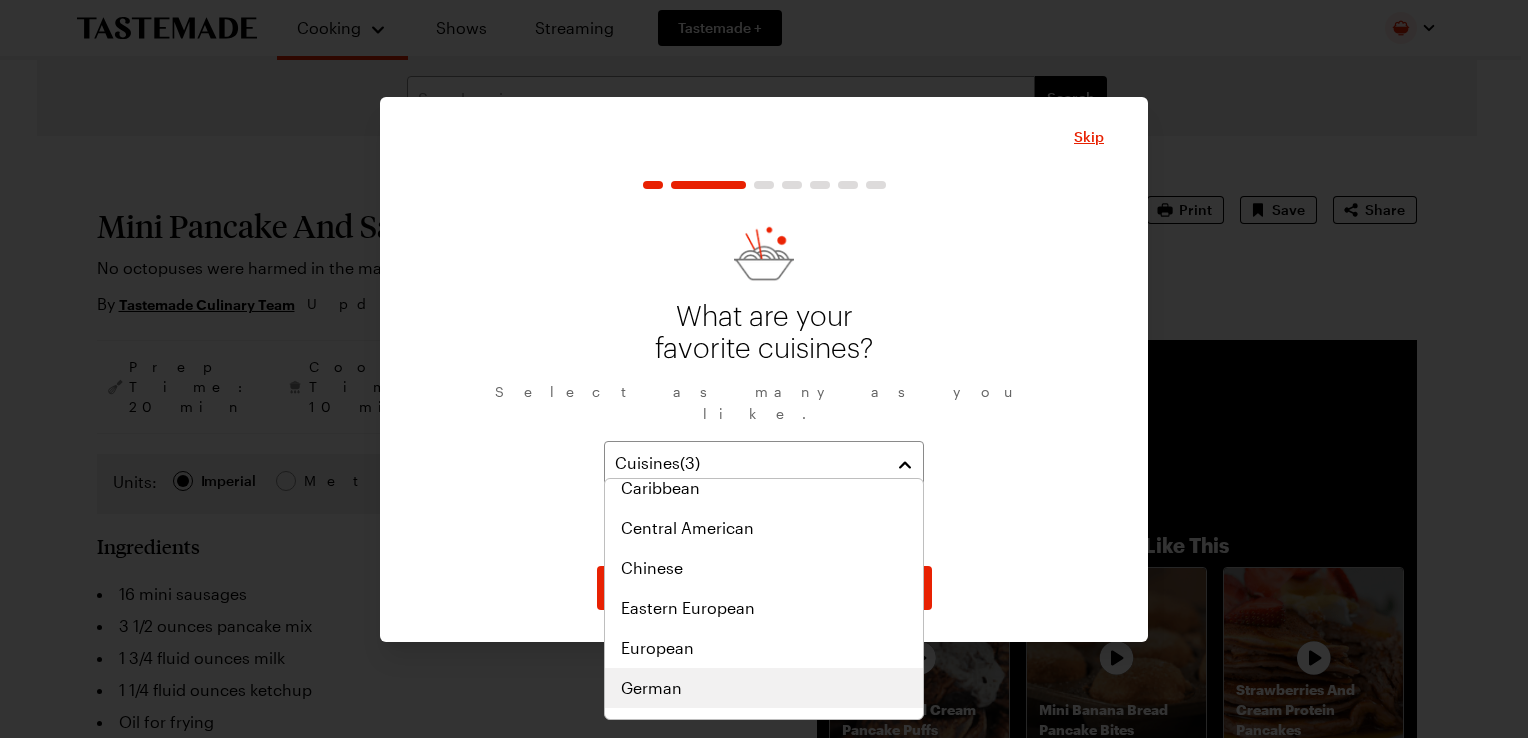 scroll, scrollTop: 372, scrollLeft: 0, axis: vertical 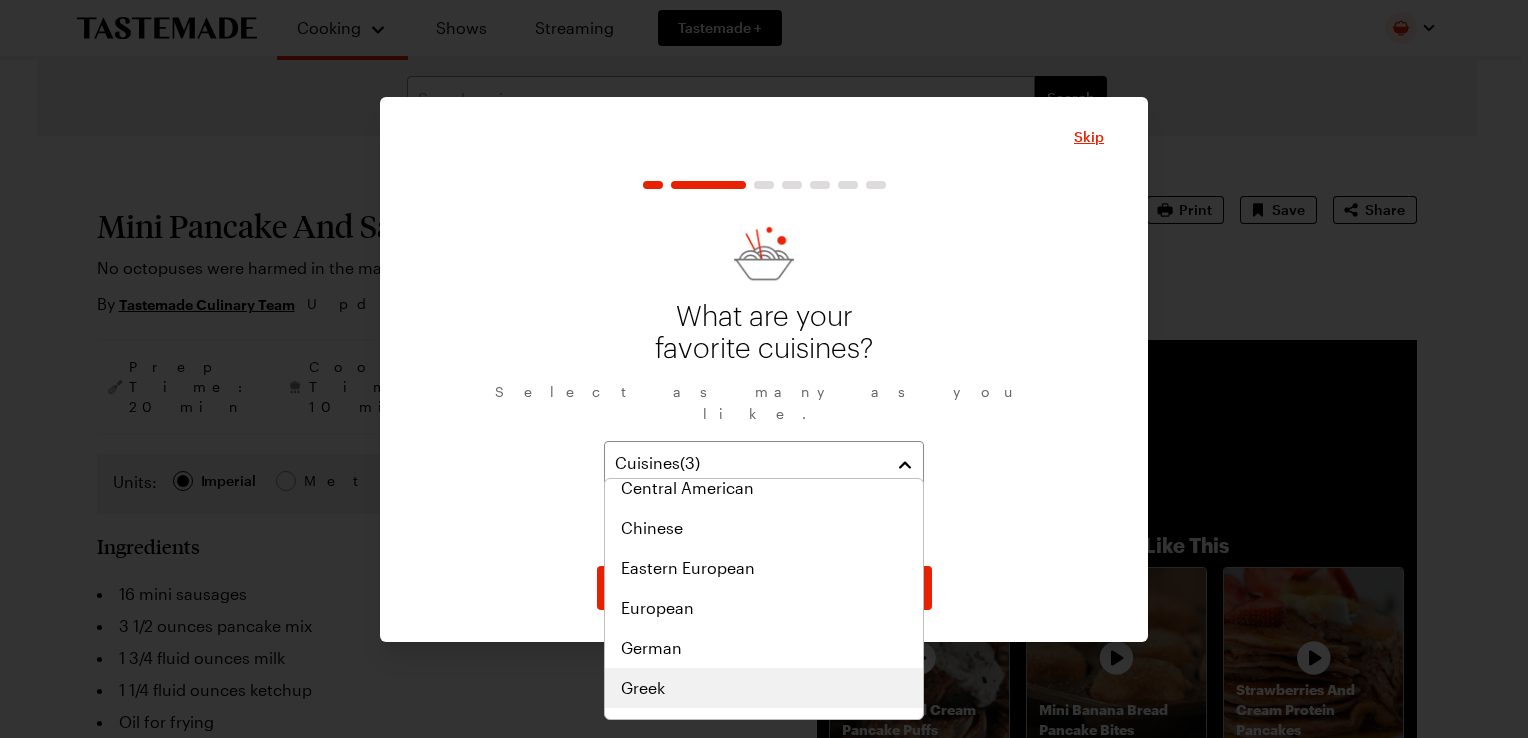 click on "Greek" at bounding box center [643, 688] 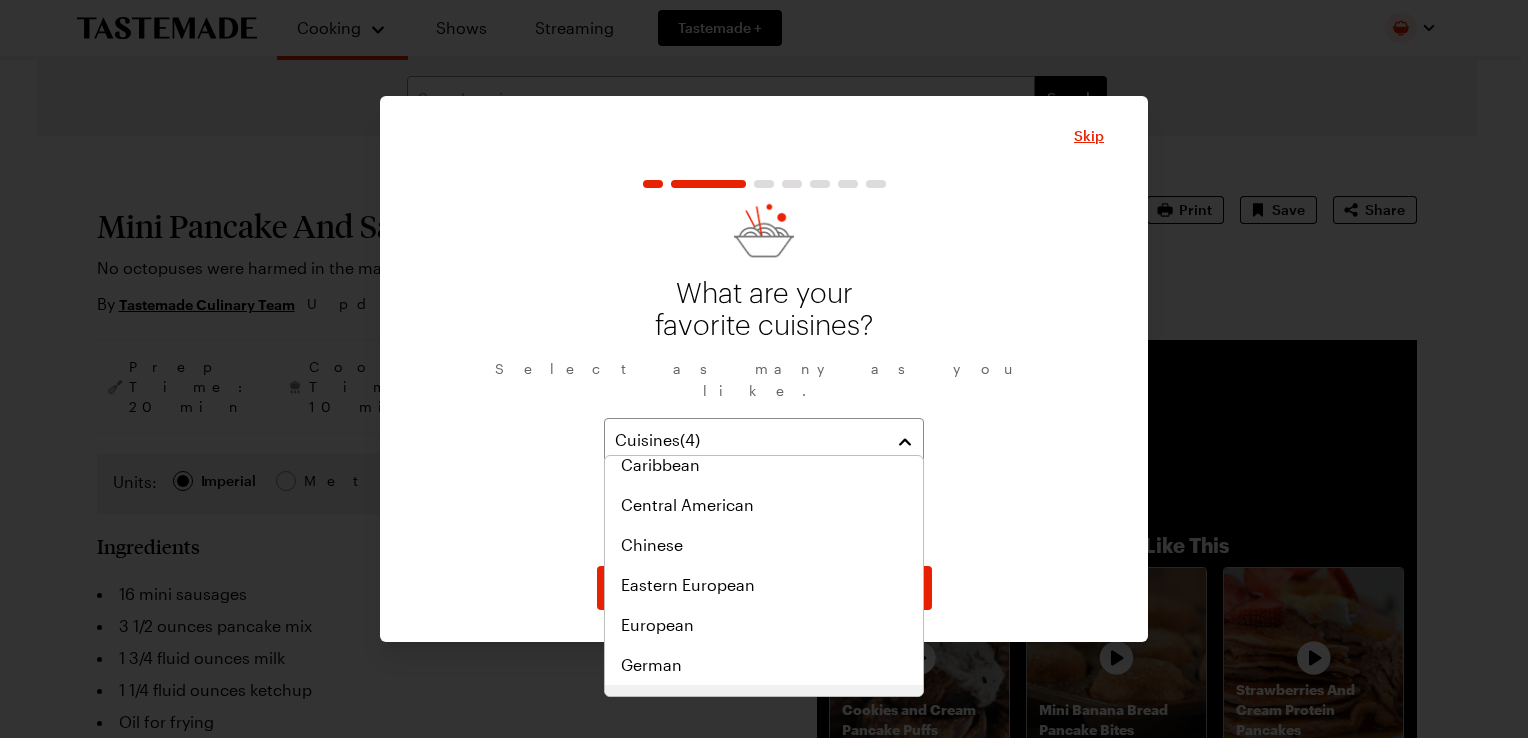 scroll, scrollTop: 412, scrollLeft: 0, axis: vertical 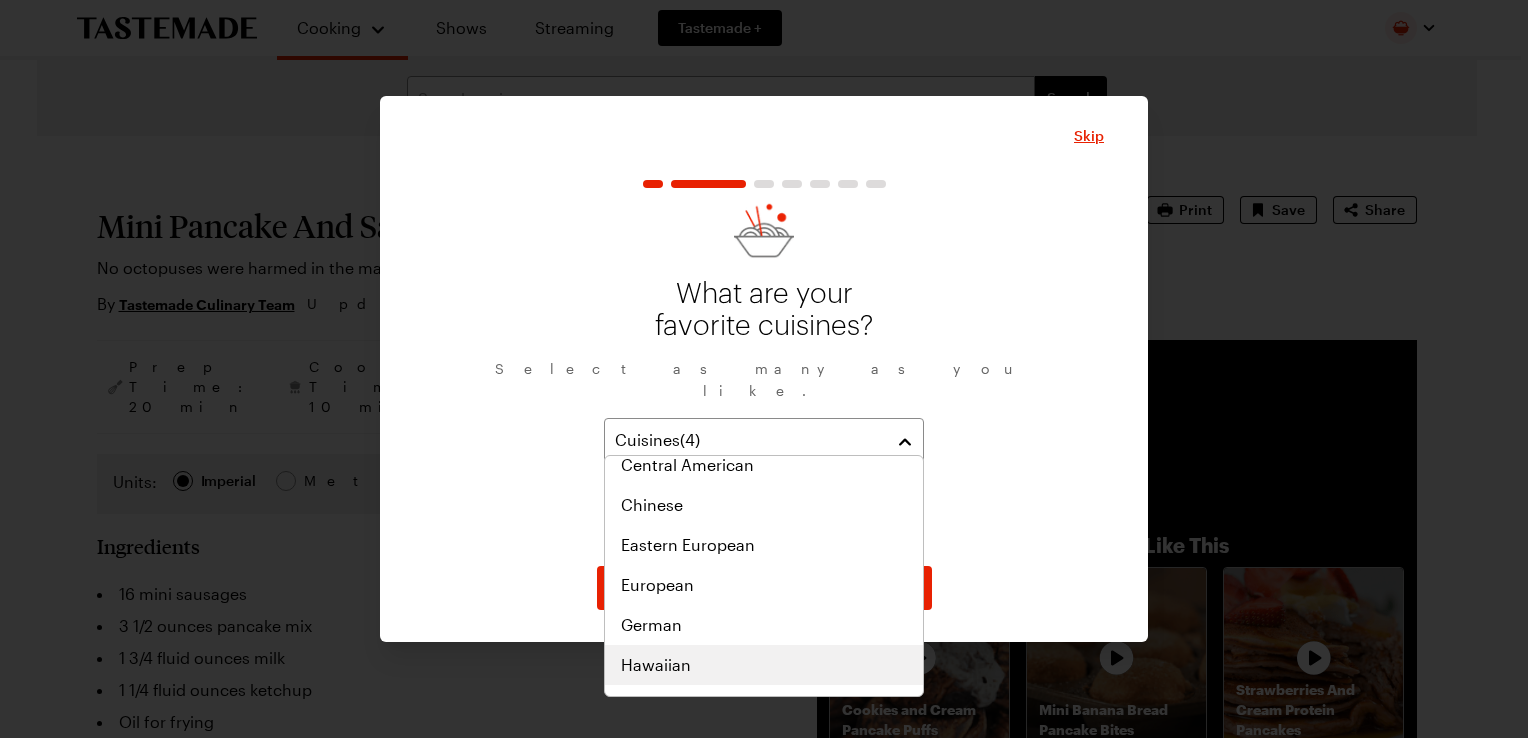 click on "Hawaiian" at bounding box center [656, 665] 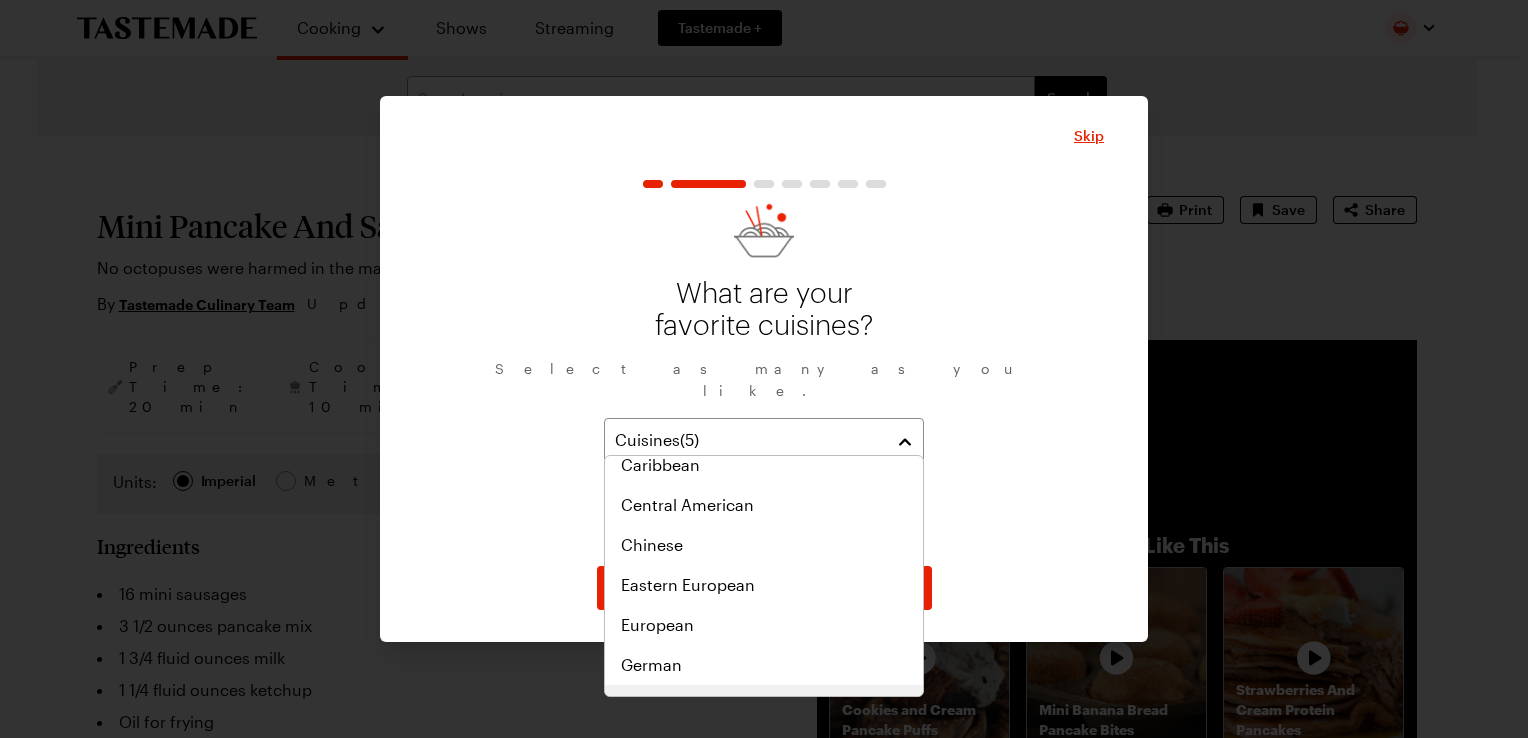 scroll, scrollTop: 452, scrollLeft: 0, axis: vertical 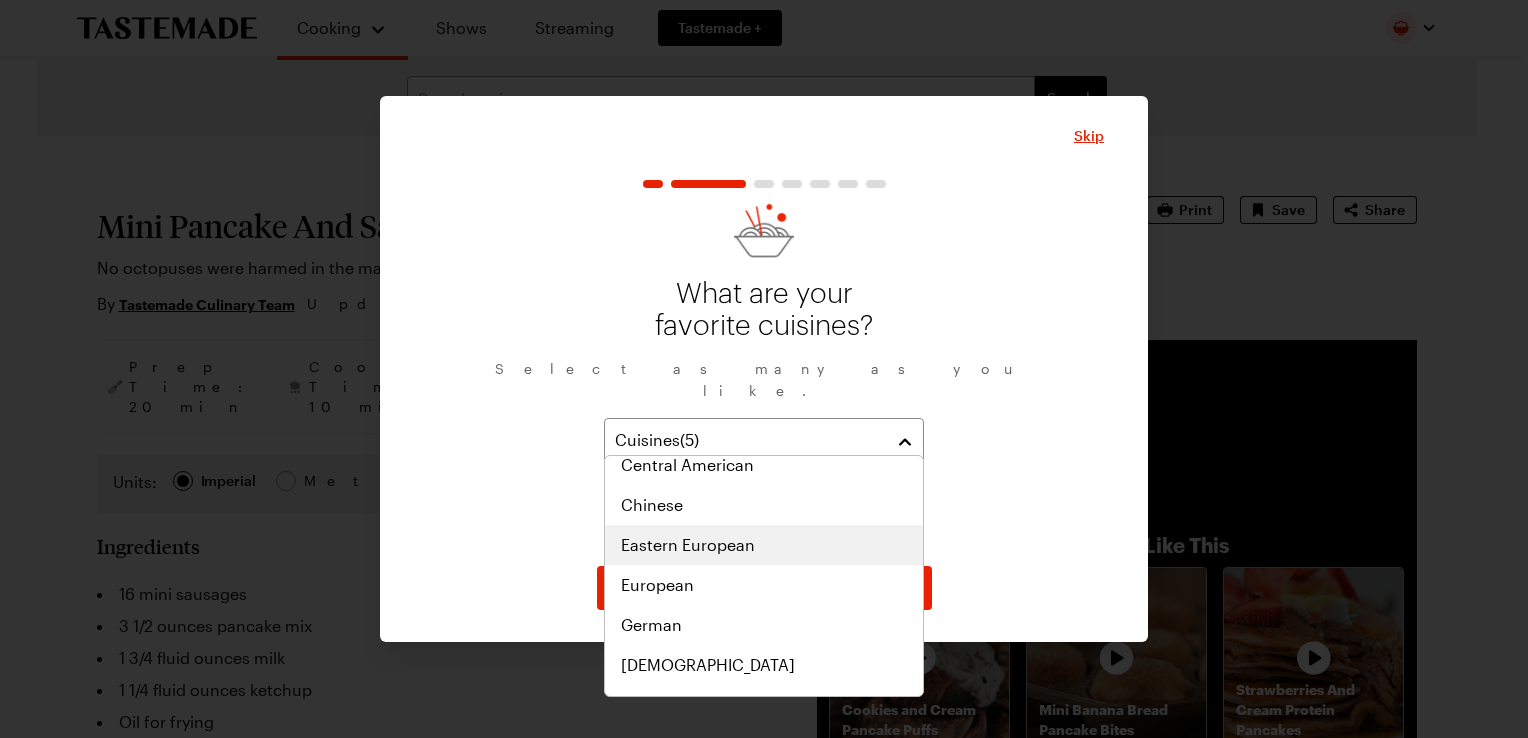 click on "Eastern European" at bounding box center [688, 545] 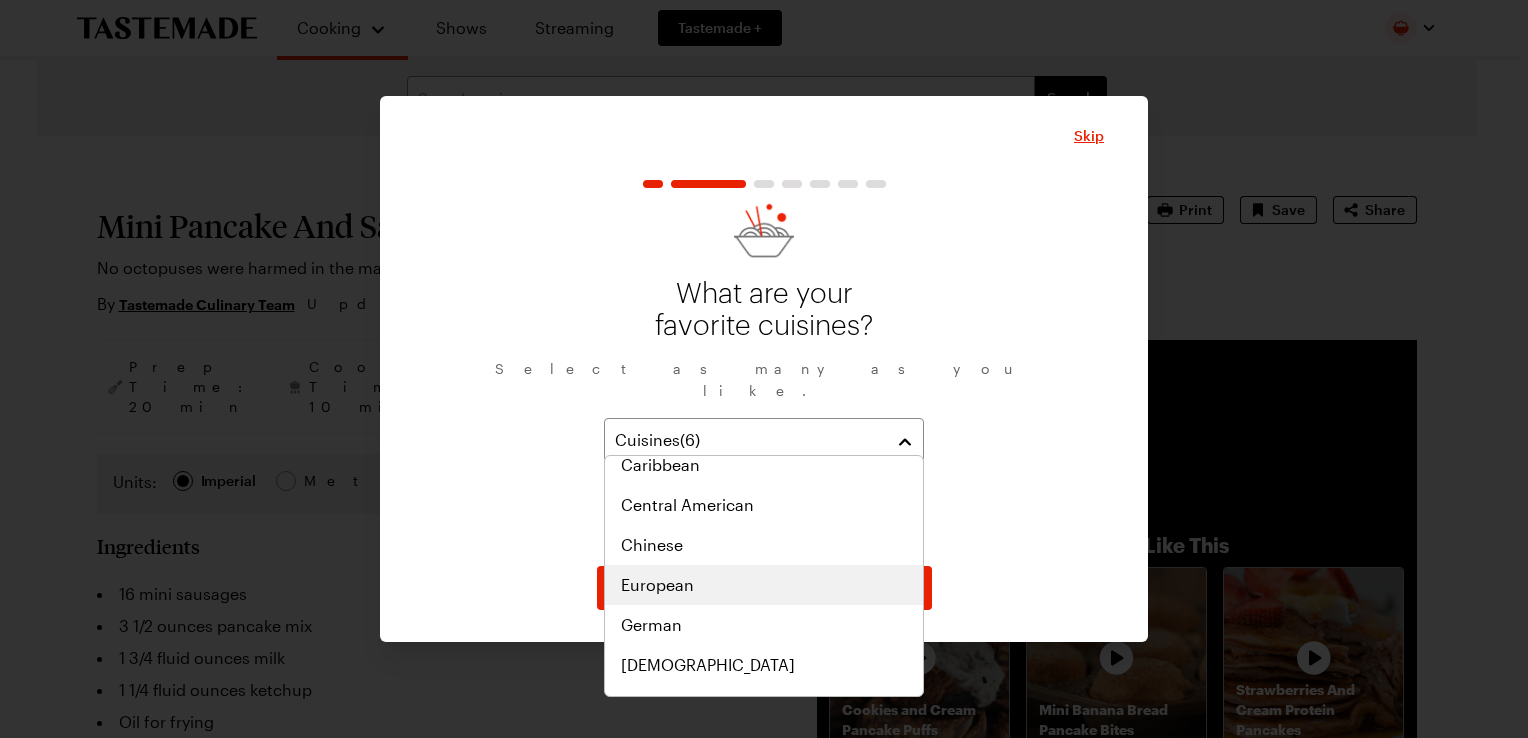 scroll, scrollTop: 492, scrollLeft: 0, axis: vertical 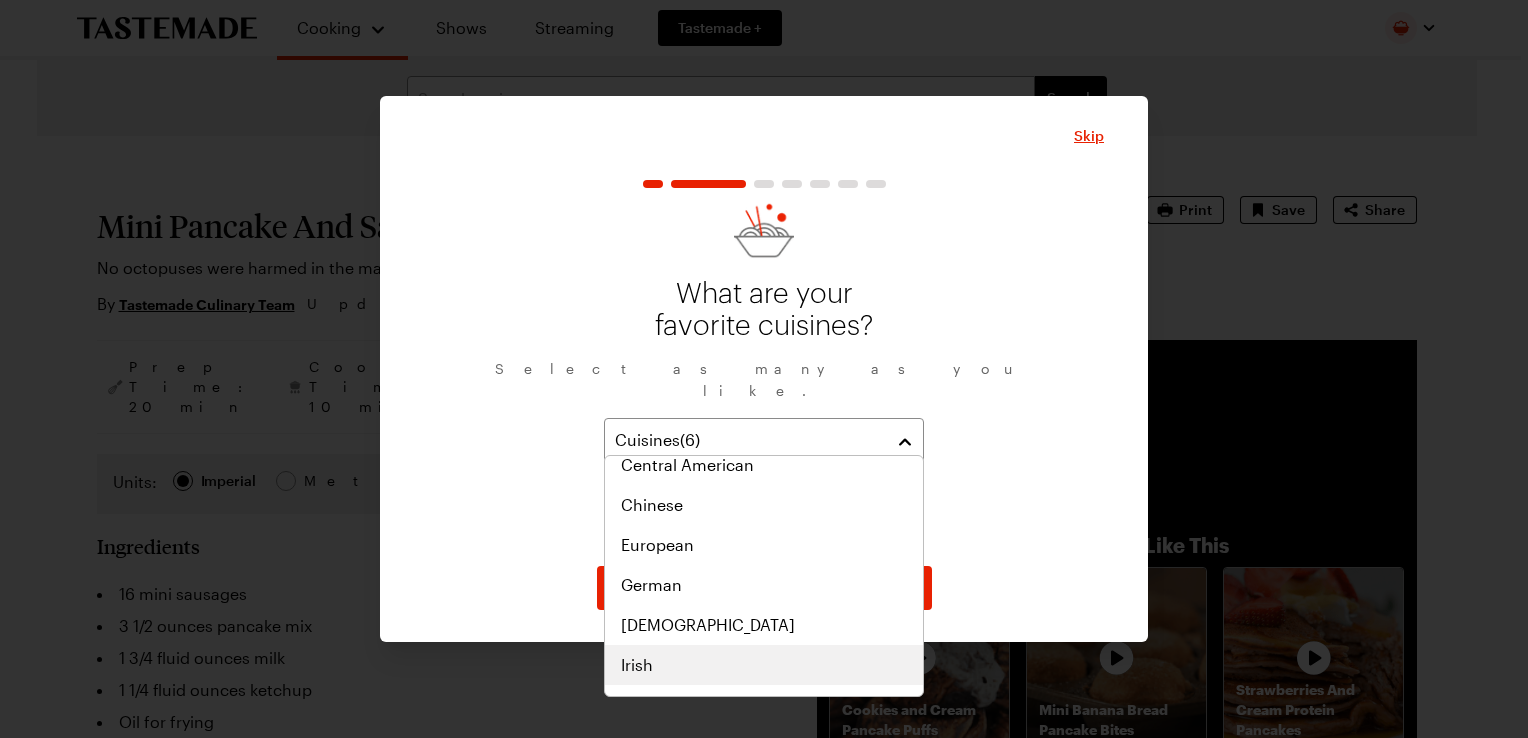 click on "Irish" at bounding box center [637, 665] 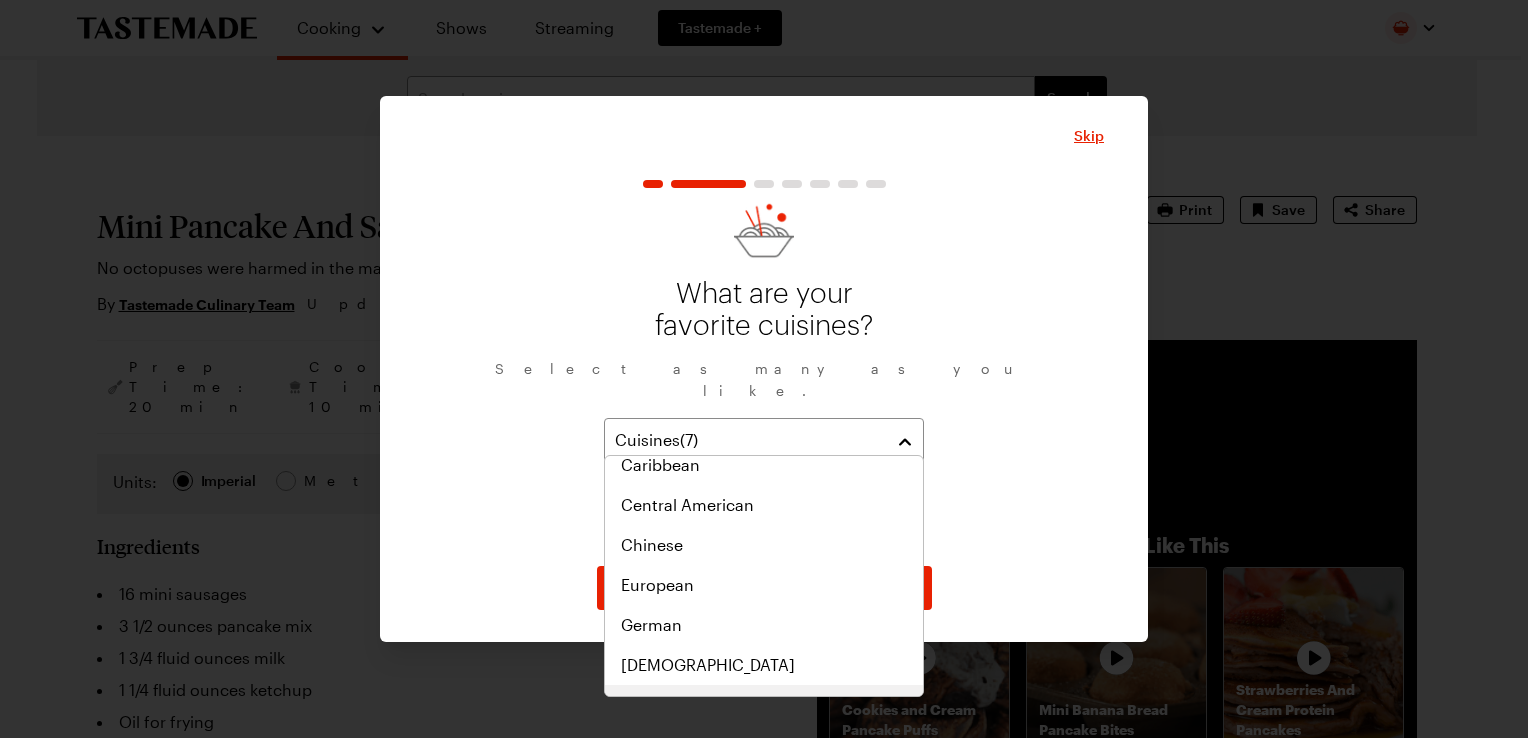 scroll, scrollTop: 532, scrollLeft: 0, axis: vertical 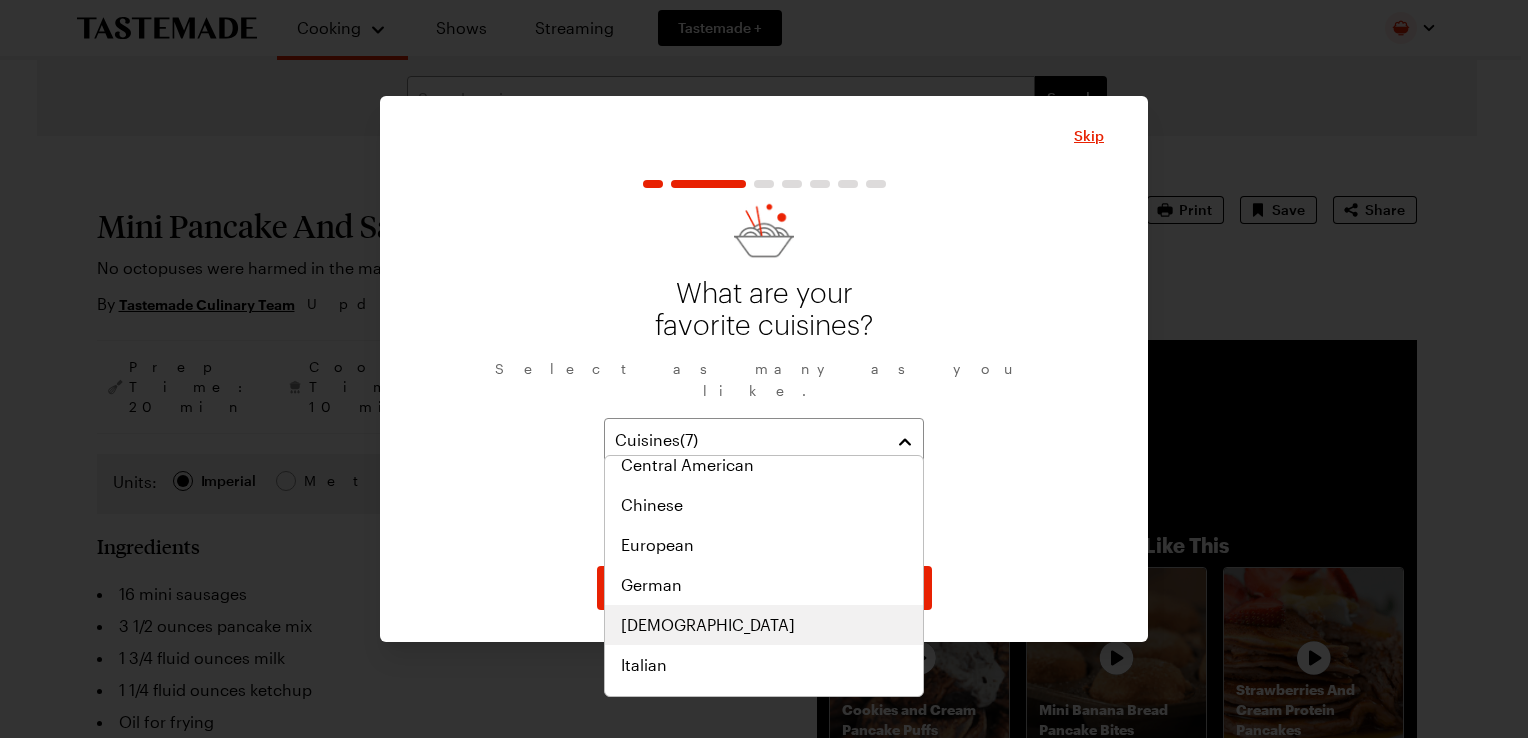 click on "[DEMOGRAPHIC_DATA]" at bounding box center [708, 625] 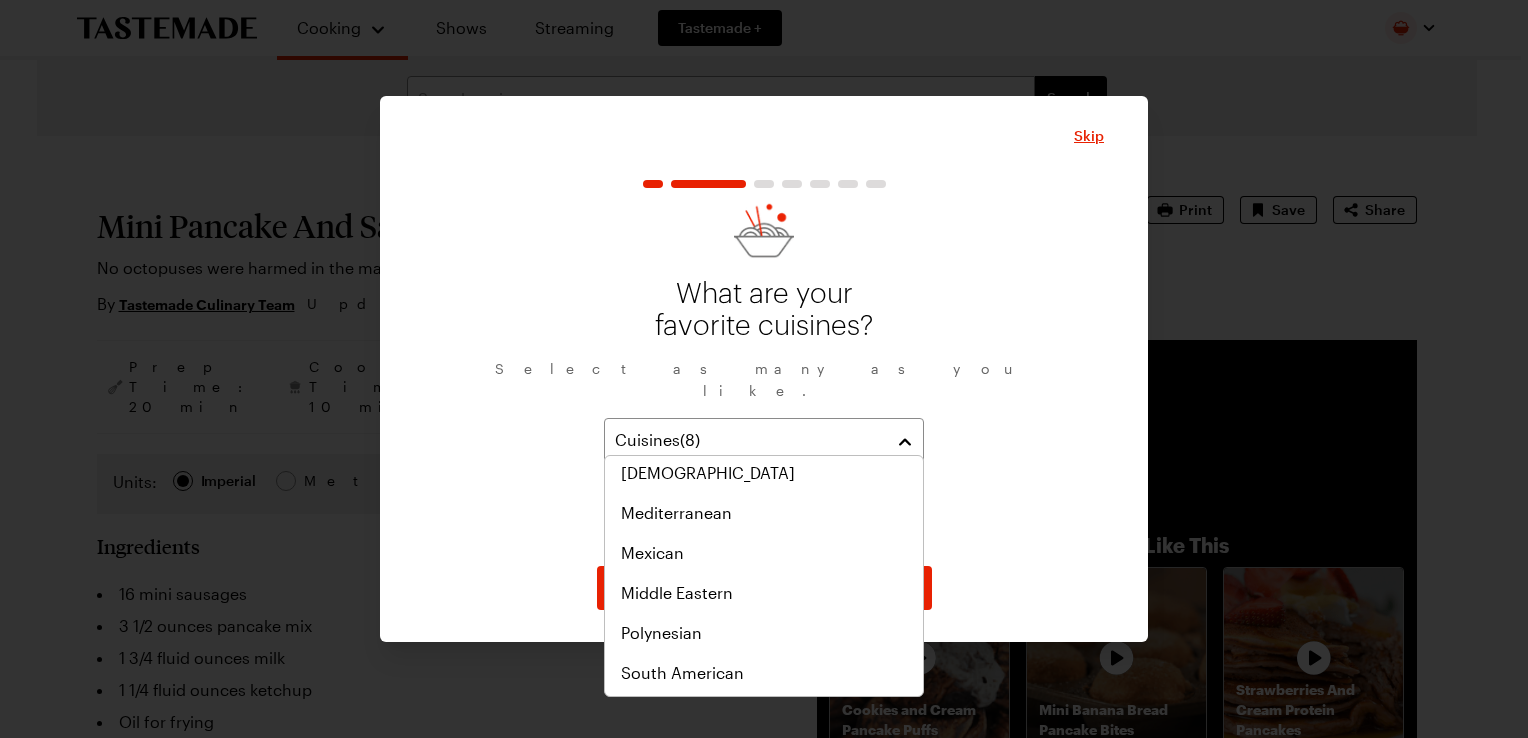scroll, scrollTop: 860, scrollLeft: 0, axis: vertical 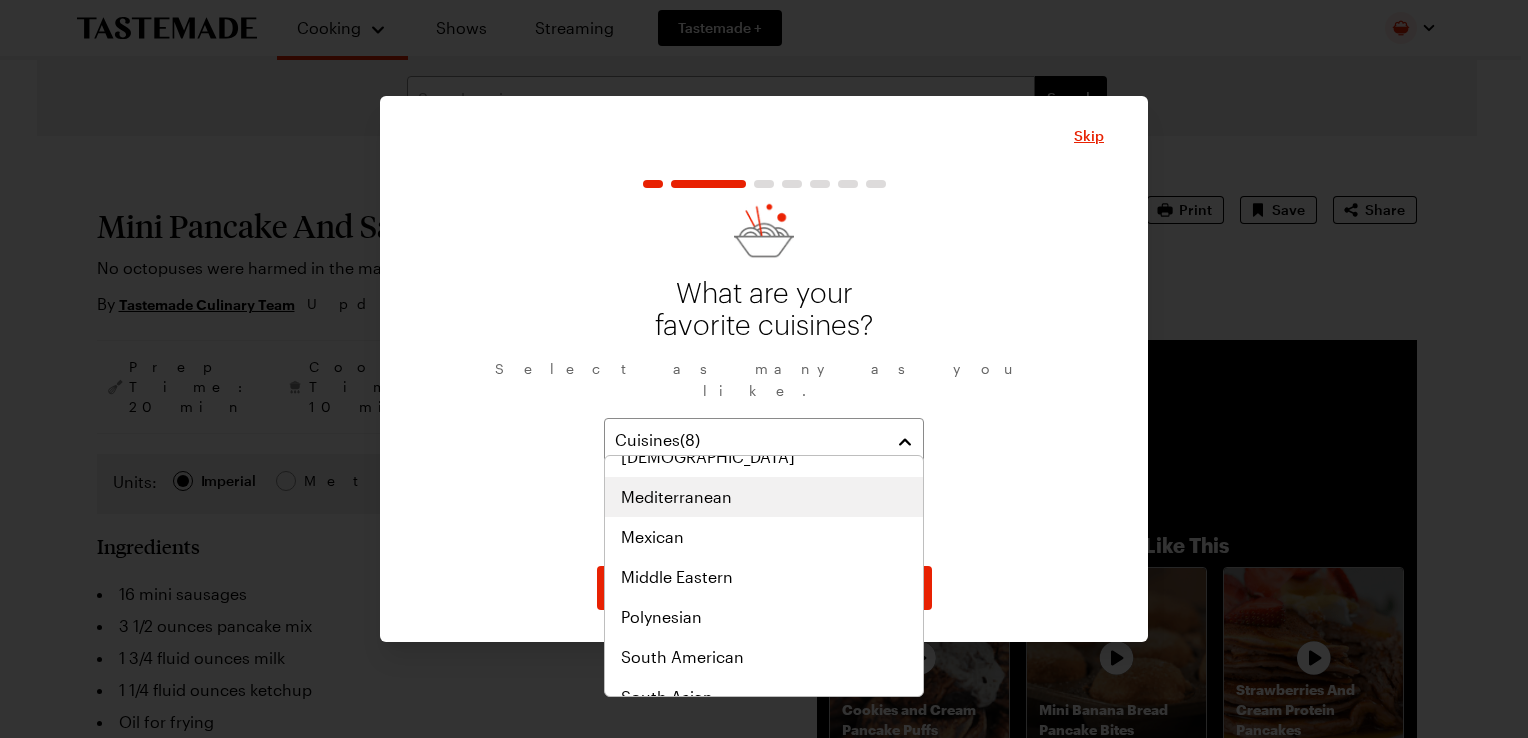 click on "Mediterranean" at bounding box center [676, 497] 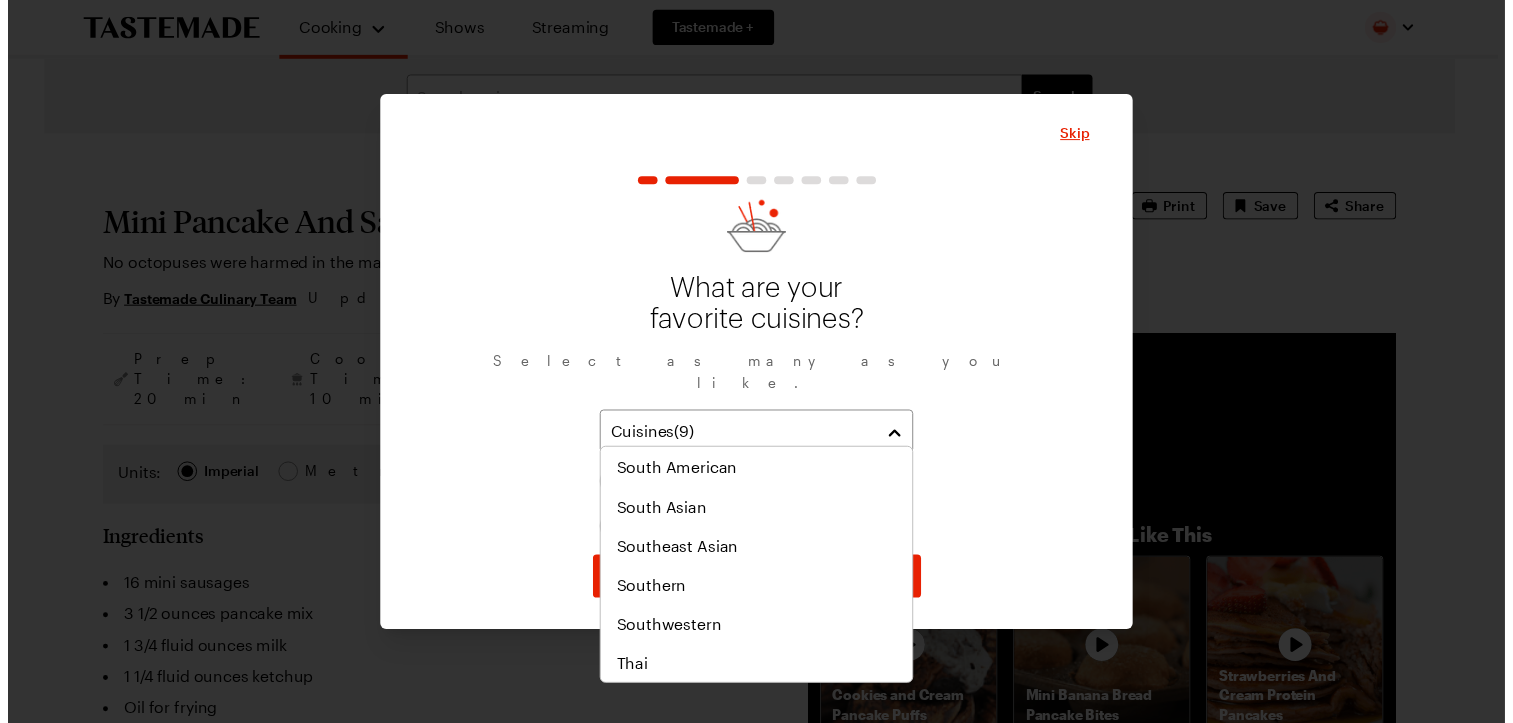 scroll, scrollTop: 1040, scrollLeft: 0, axis: vertical 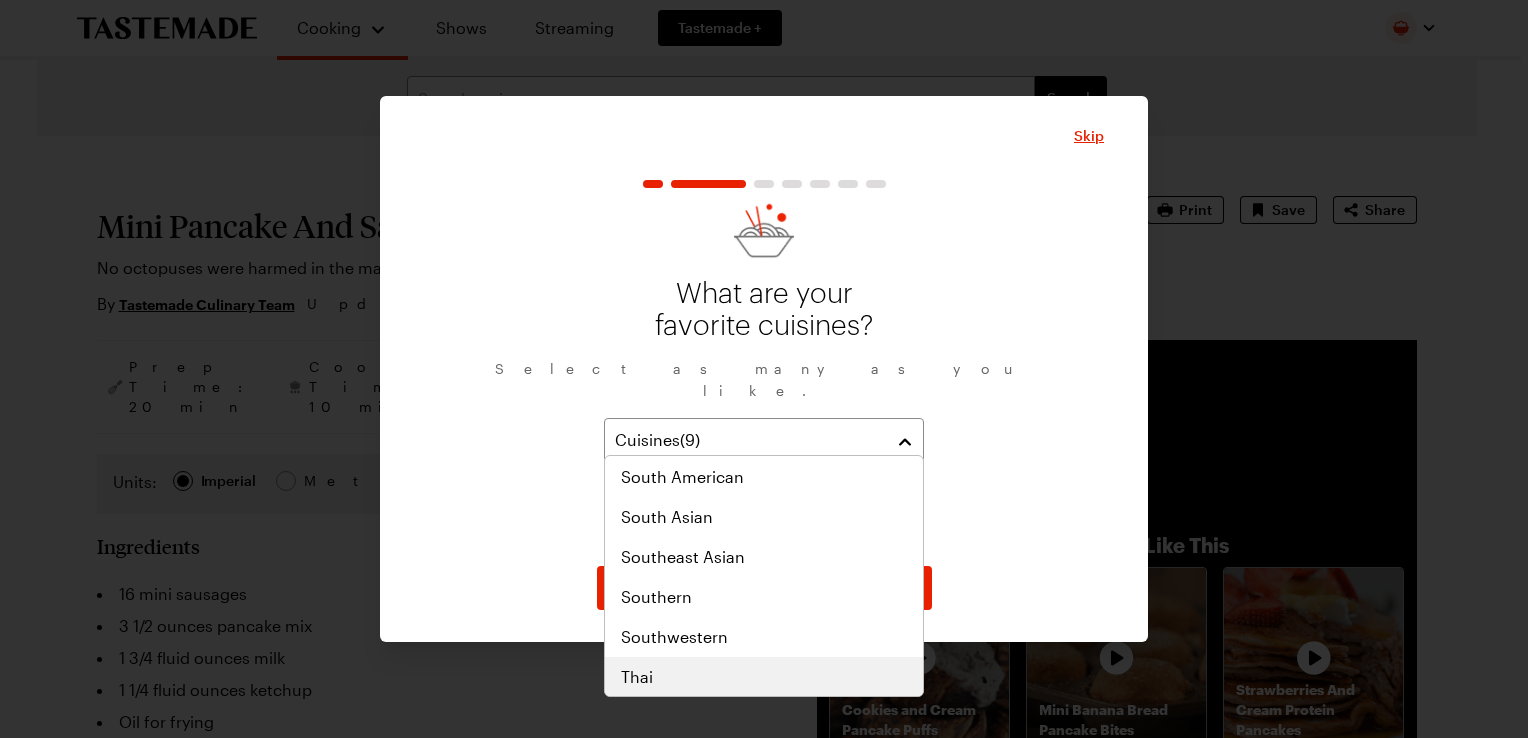 click on "Thai" at bounding box center (637, 677) 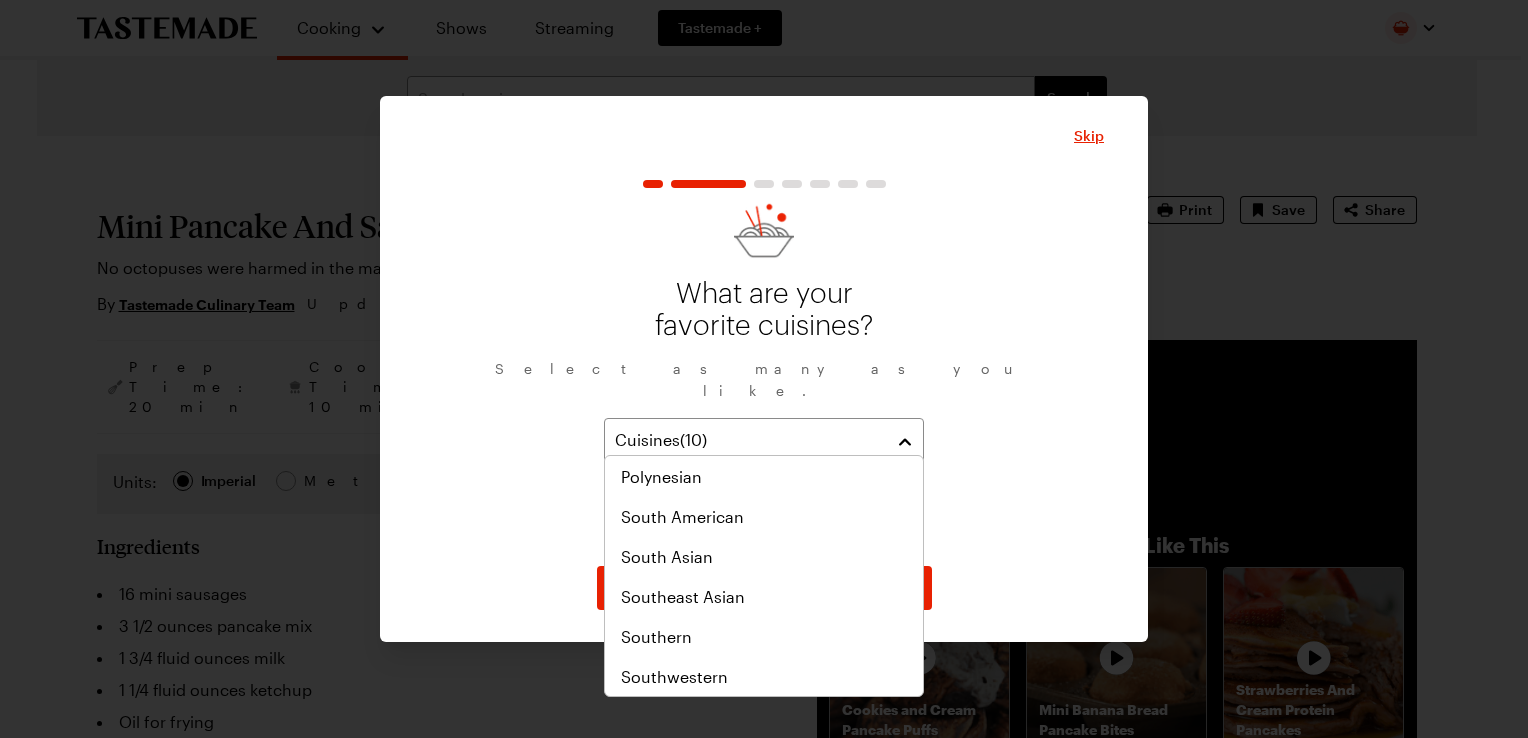 click on "What are your favorite cuisines? Select as many as you like. Cuisines  ( 10 ) American British French Greek Hawaiian [DEMOGRAPHIC_DATA] [DEMOGRAPHIC_DATA] Mediterranean Thai Continue" at bounding box center (764, 395) 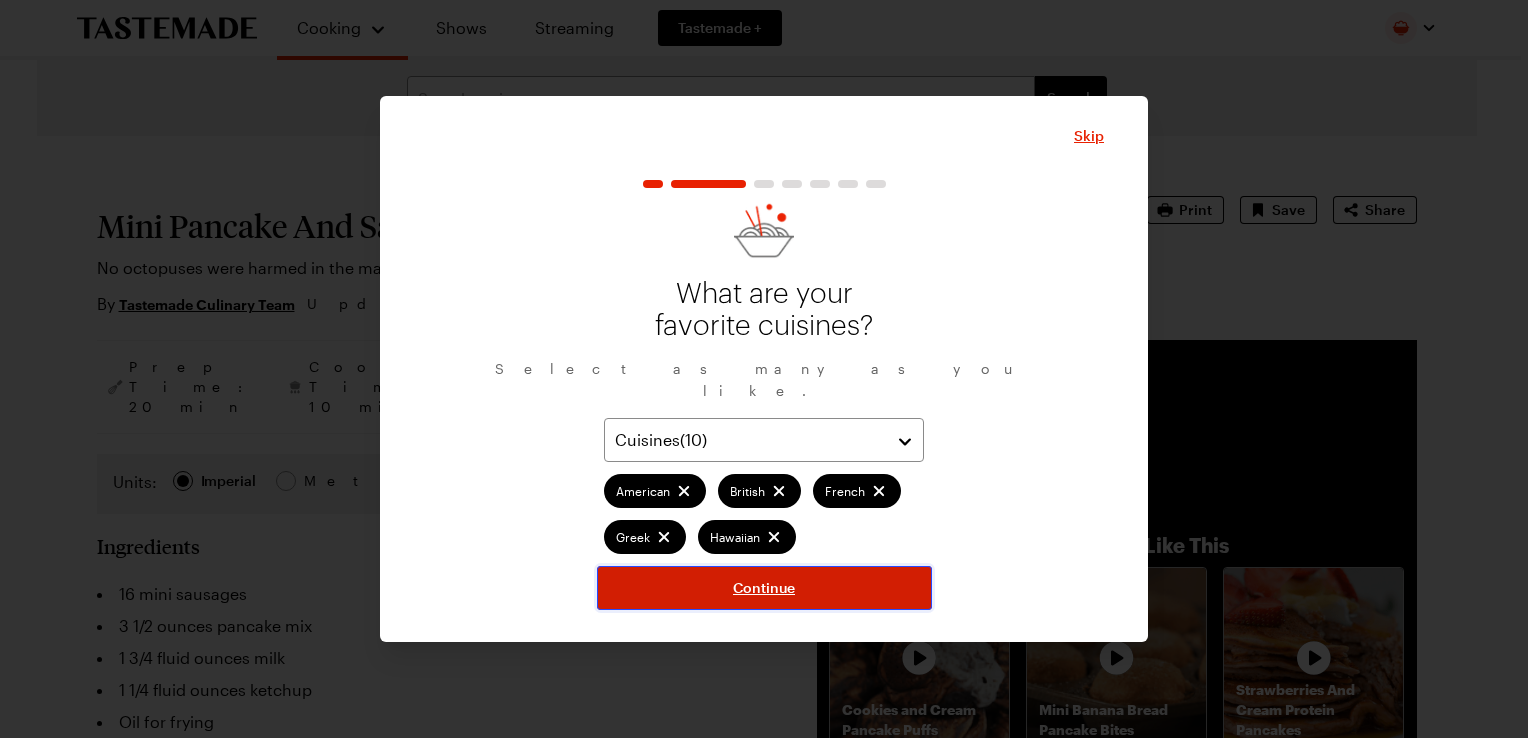 click on "Continue" at bounding box center [764, 588] 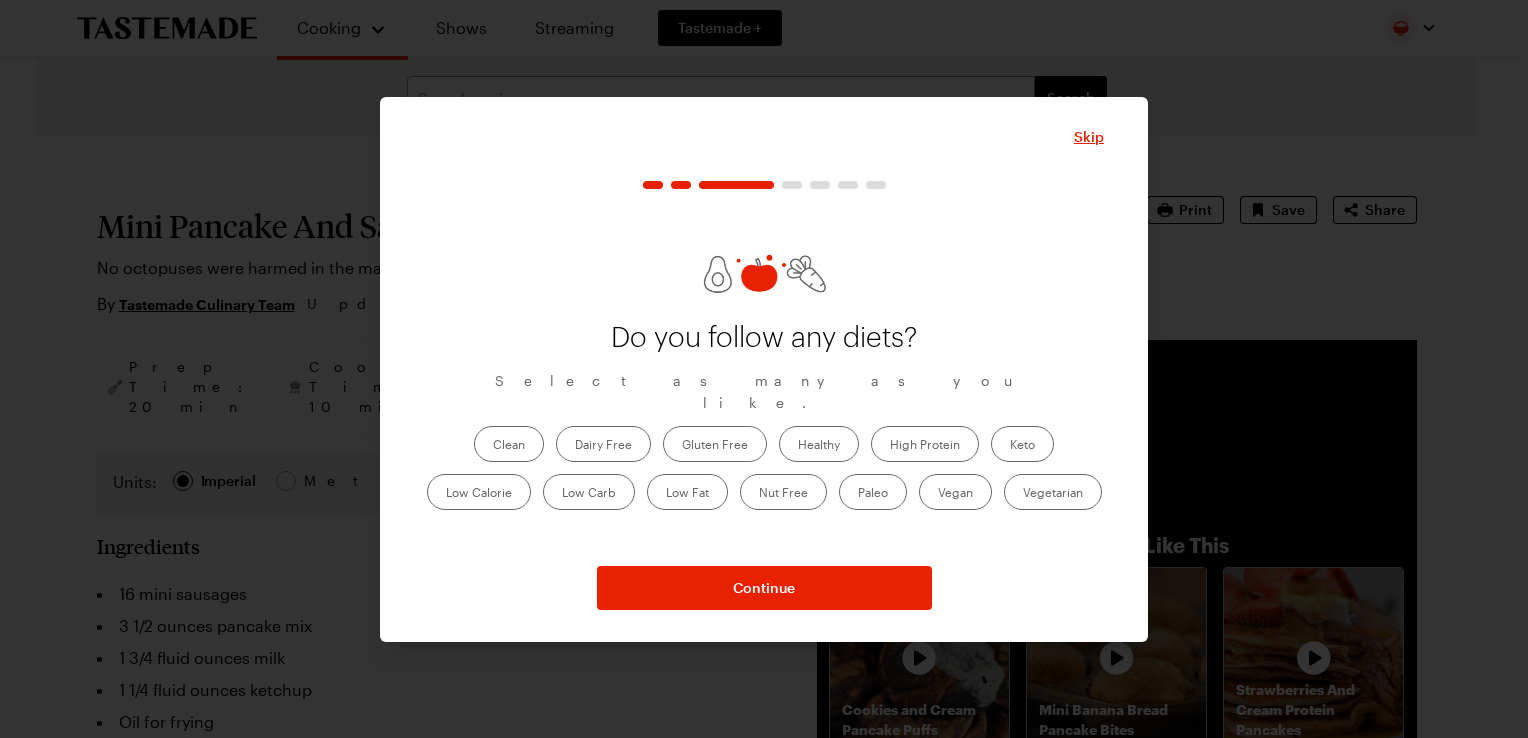 click on "Low Calorie" at bounding box center (479, 492) 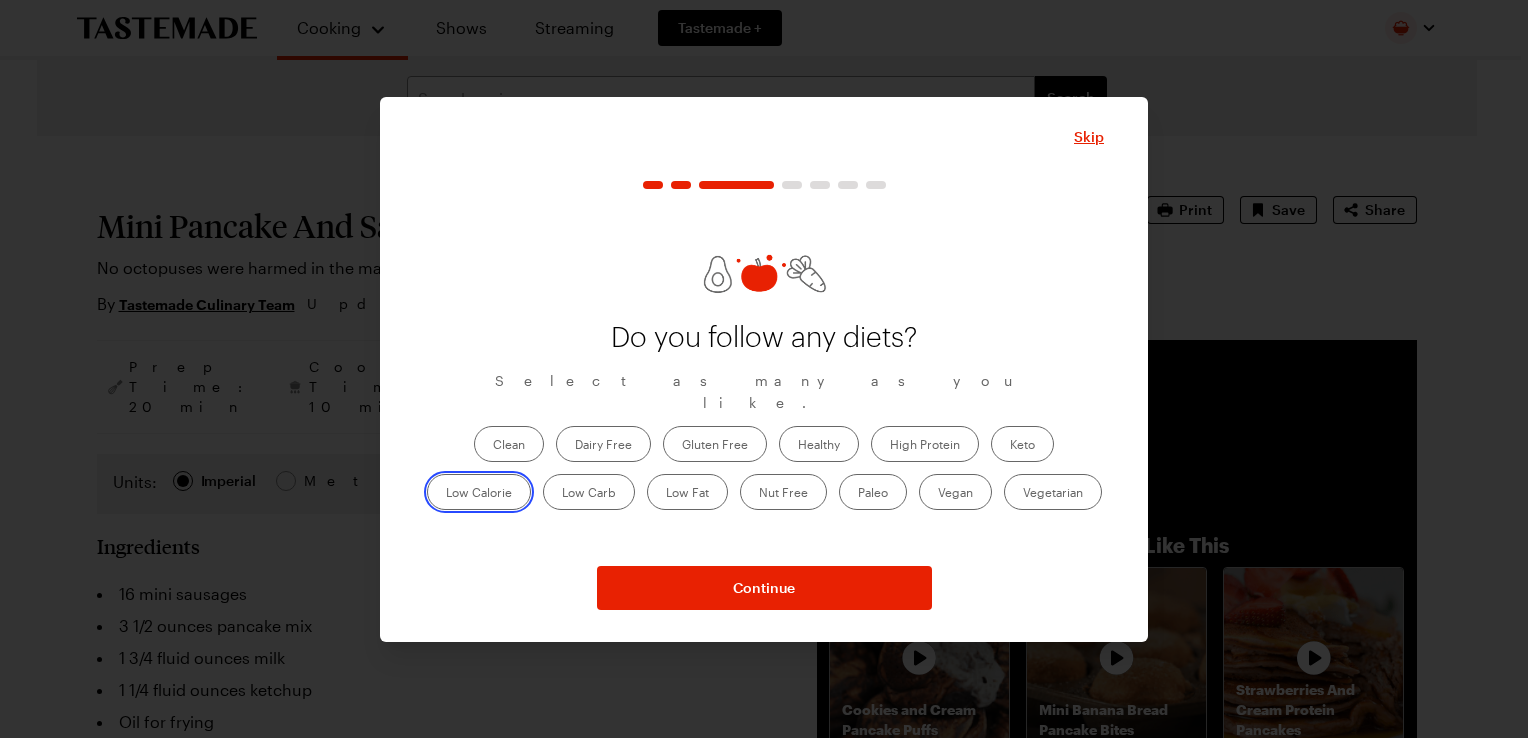 click on "Low Calorie" at bounding box center (446, 494) 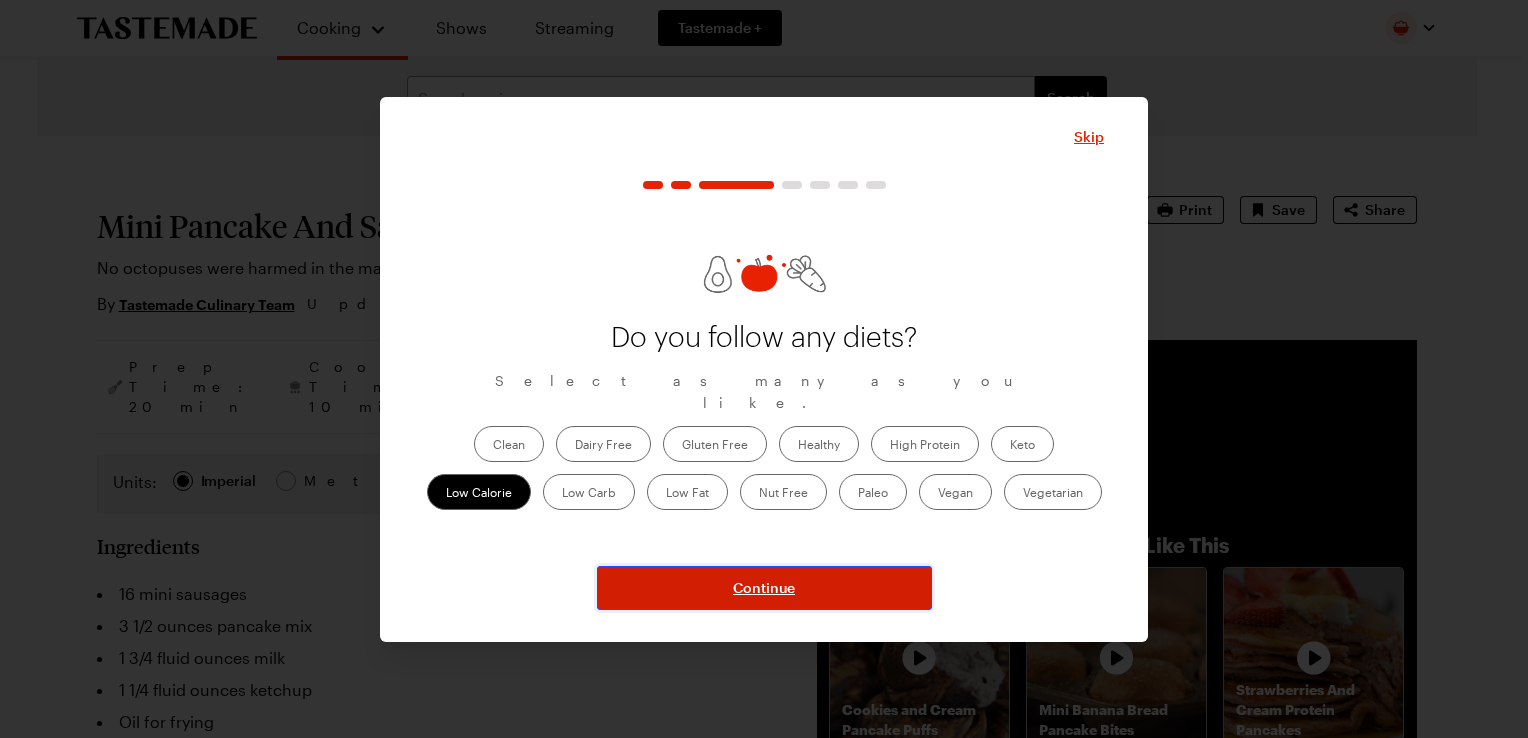 click on "Continue" at bounding box center (764, 588) 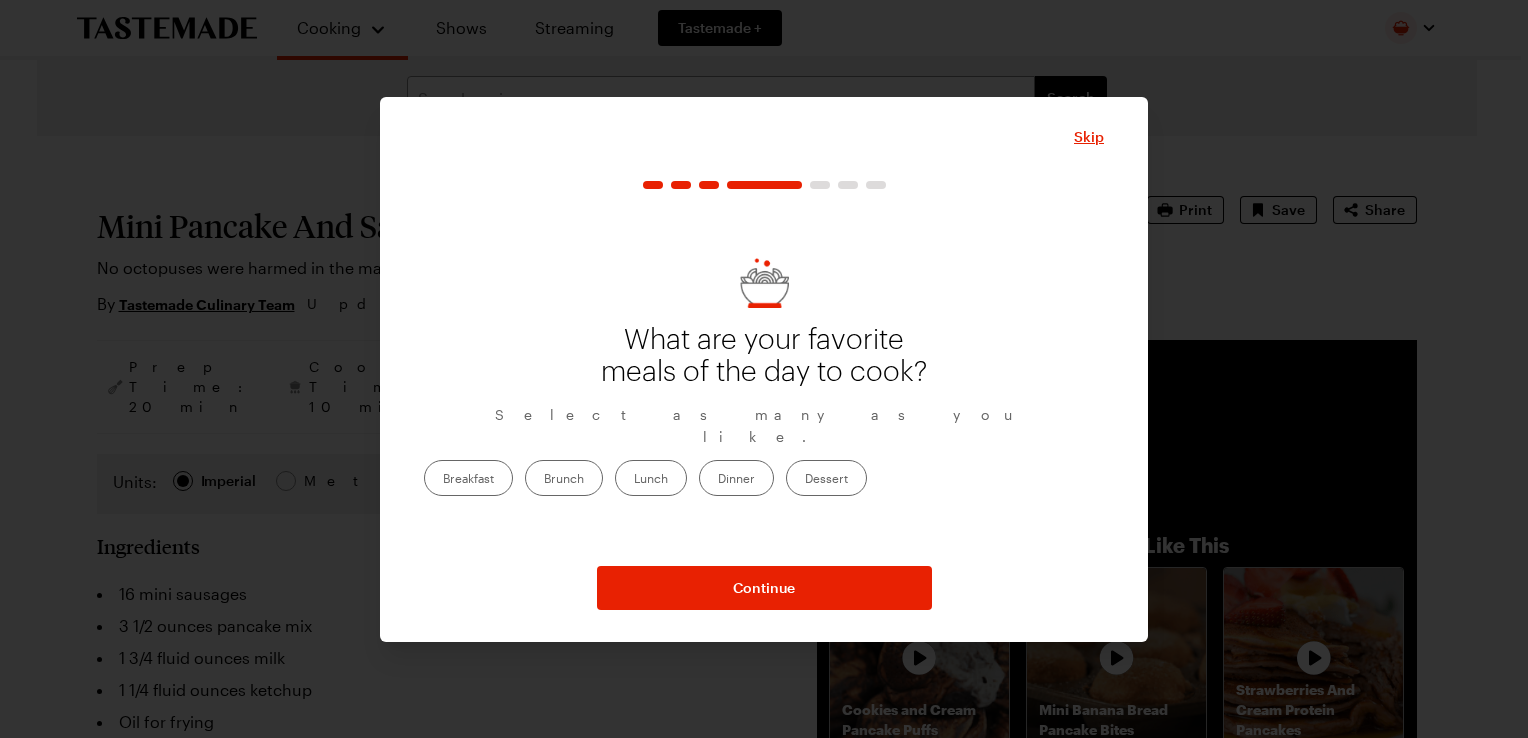 click on "Brunch" at bounding box center [564, 478] 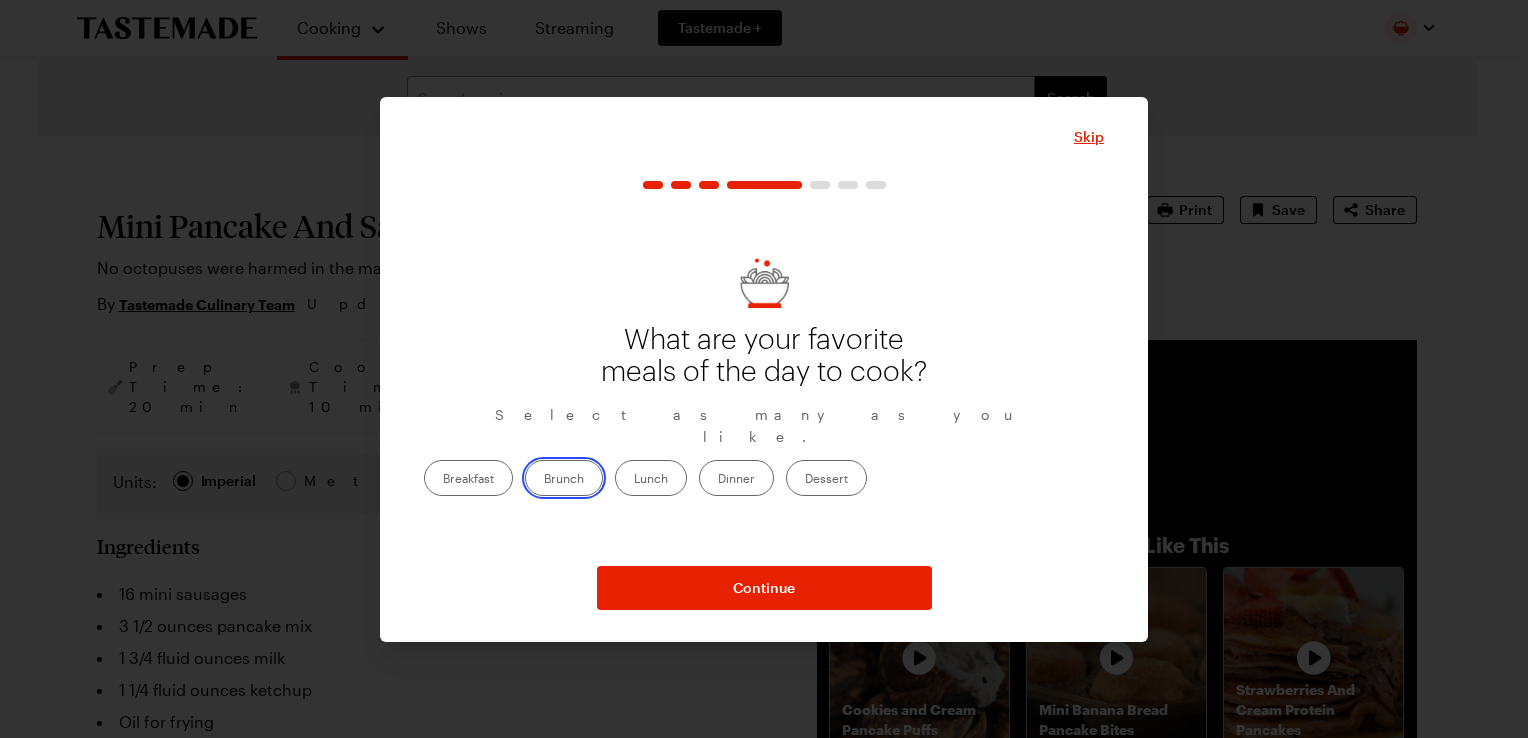 click on "Brunch" at bounding box center [544, 480] 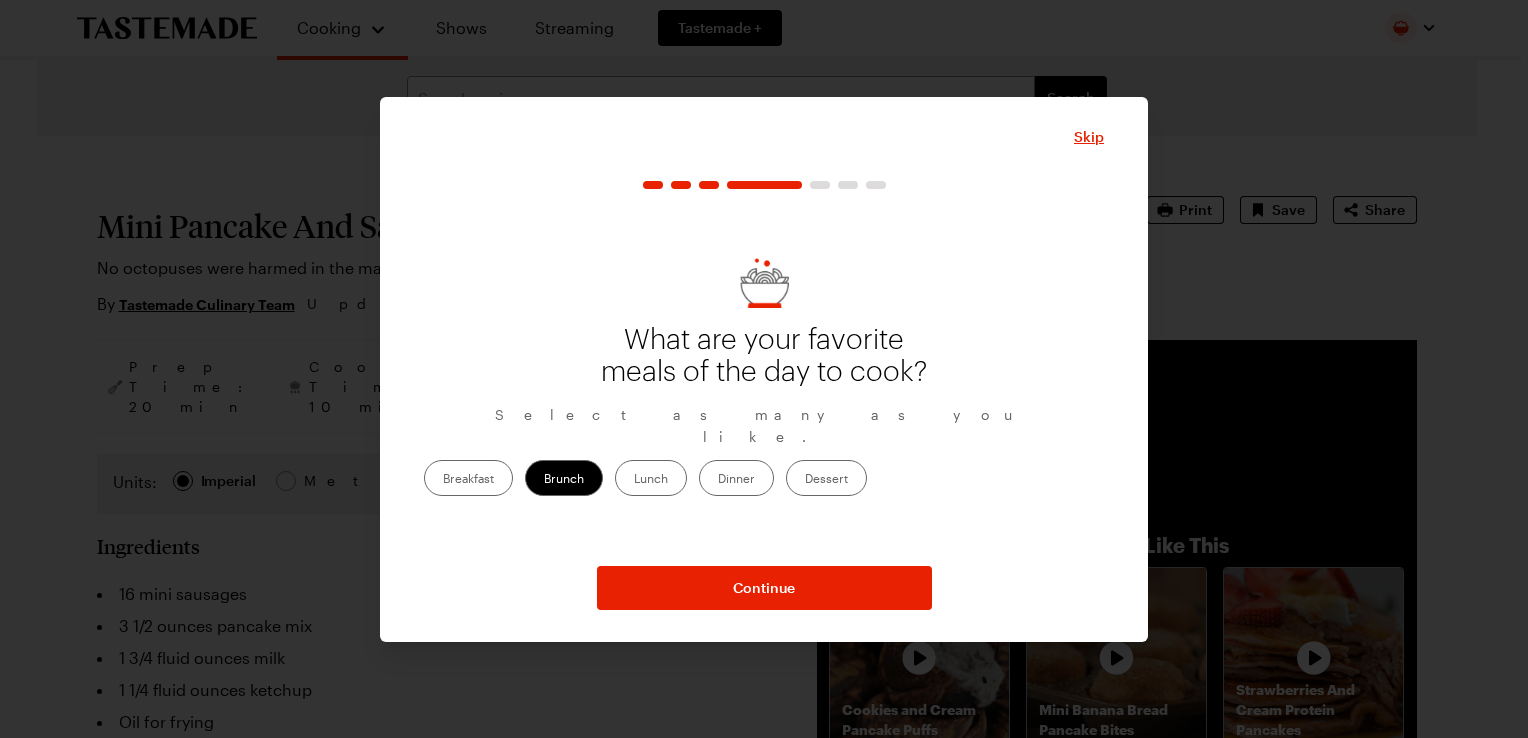 click on "Breakfast" at bounding box center [468, 478] 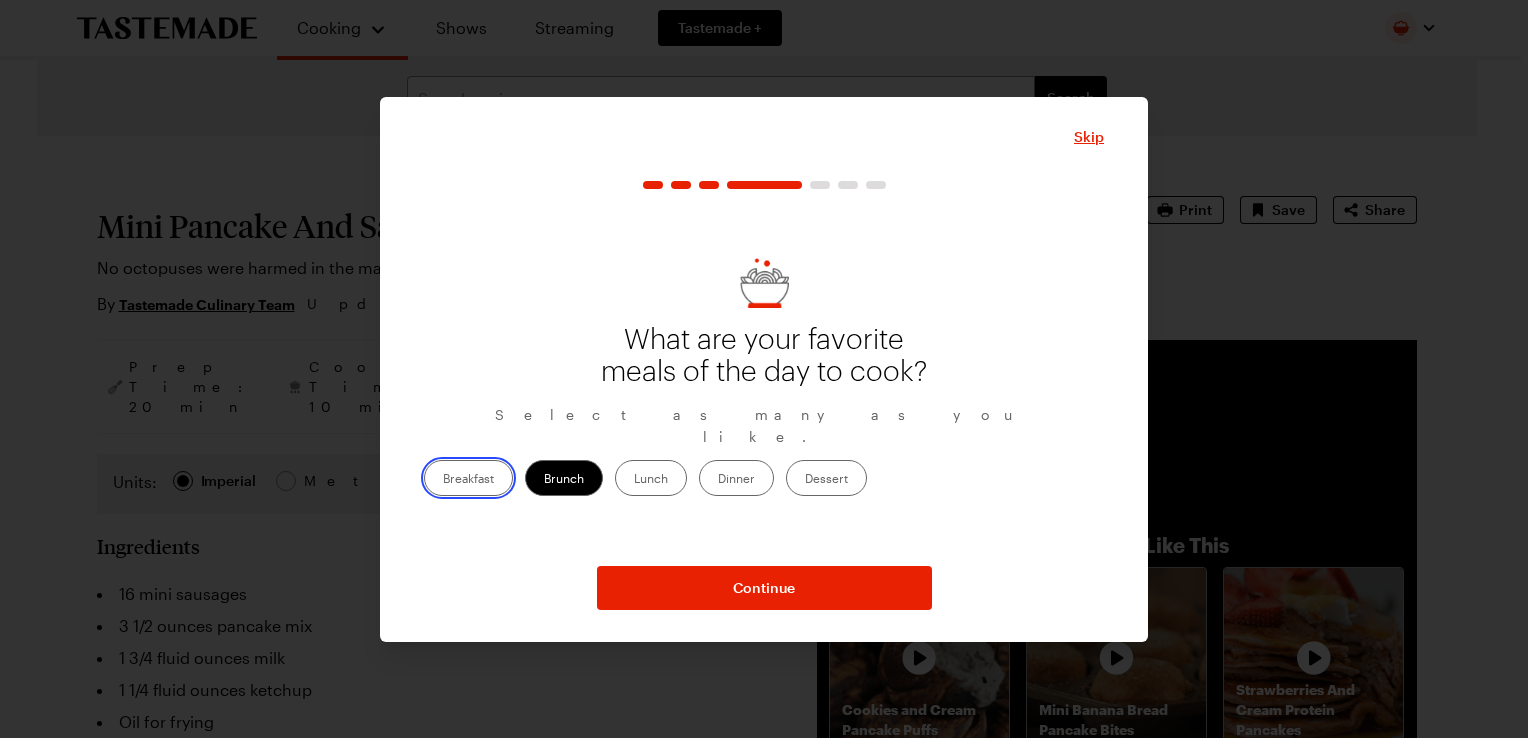 click on "Breakfast" at bounding box center [443, 480] 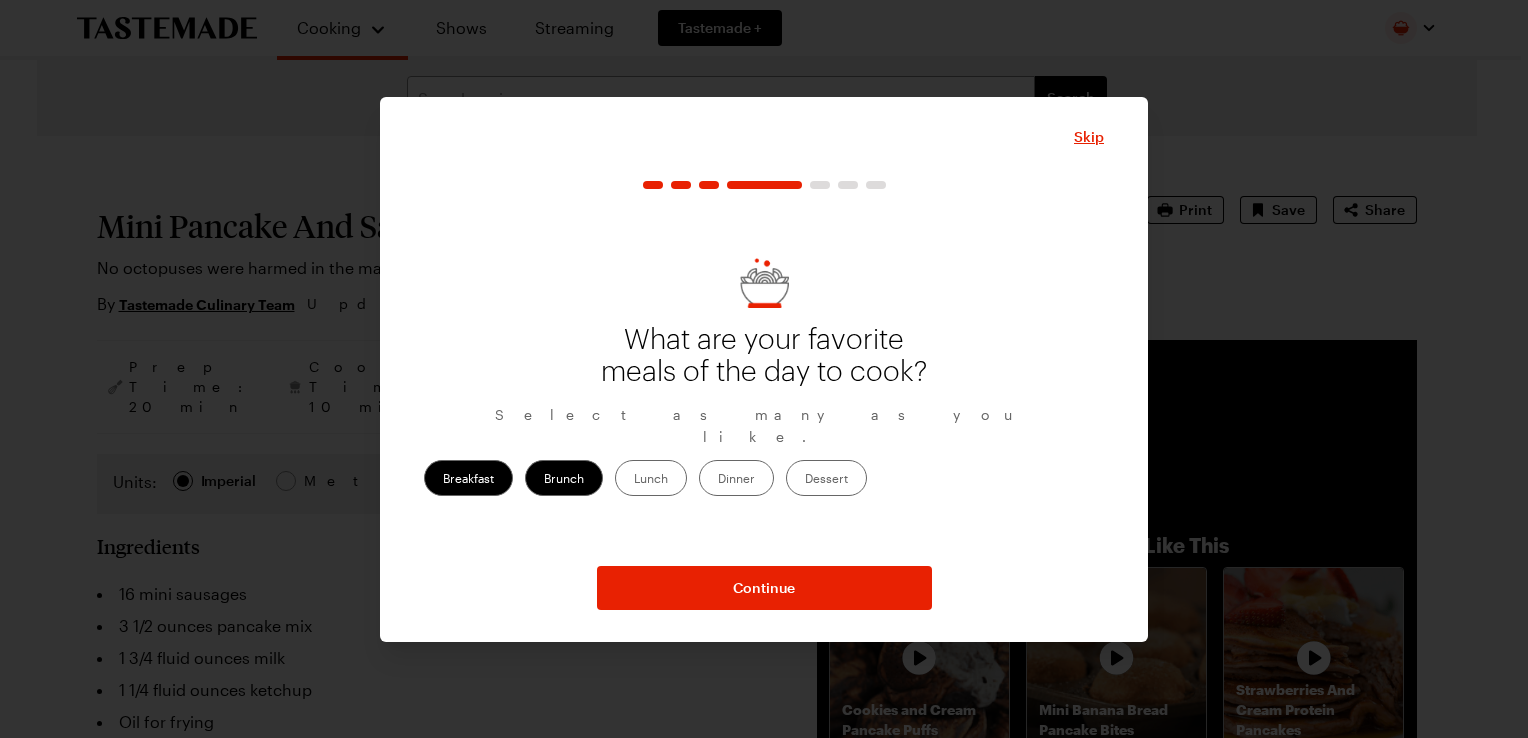 click on "Dinner" at bounding box center [736, 478] 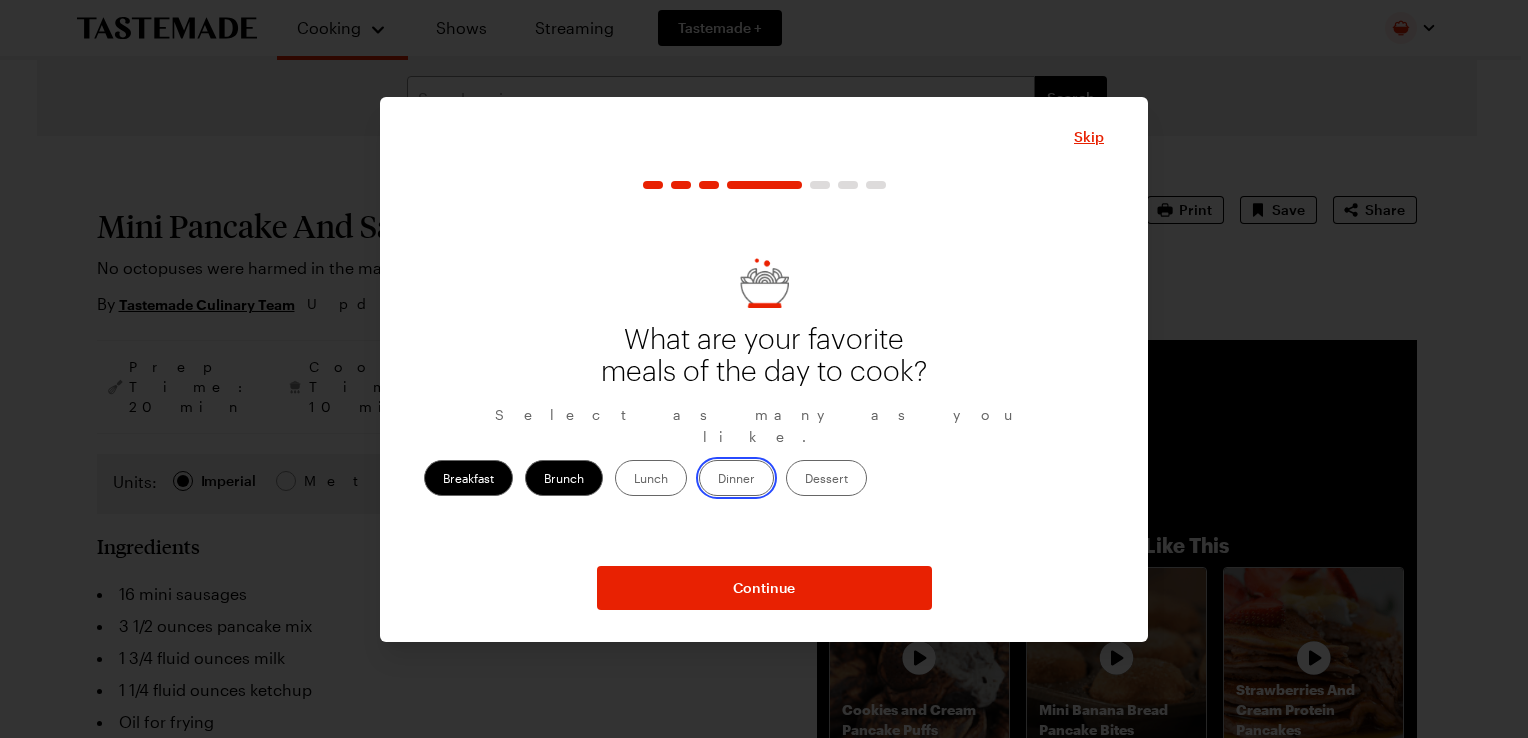 click on "Dinner" at bounding box center (718, 480) 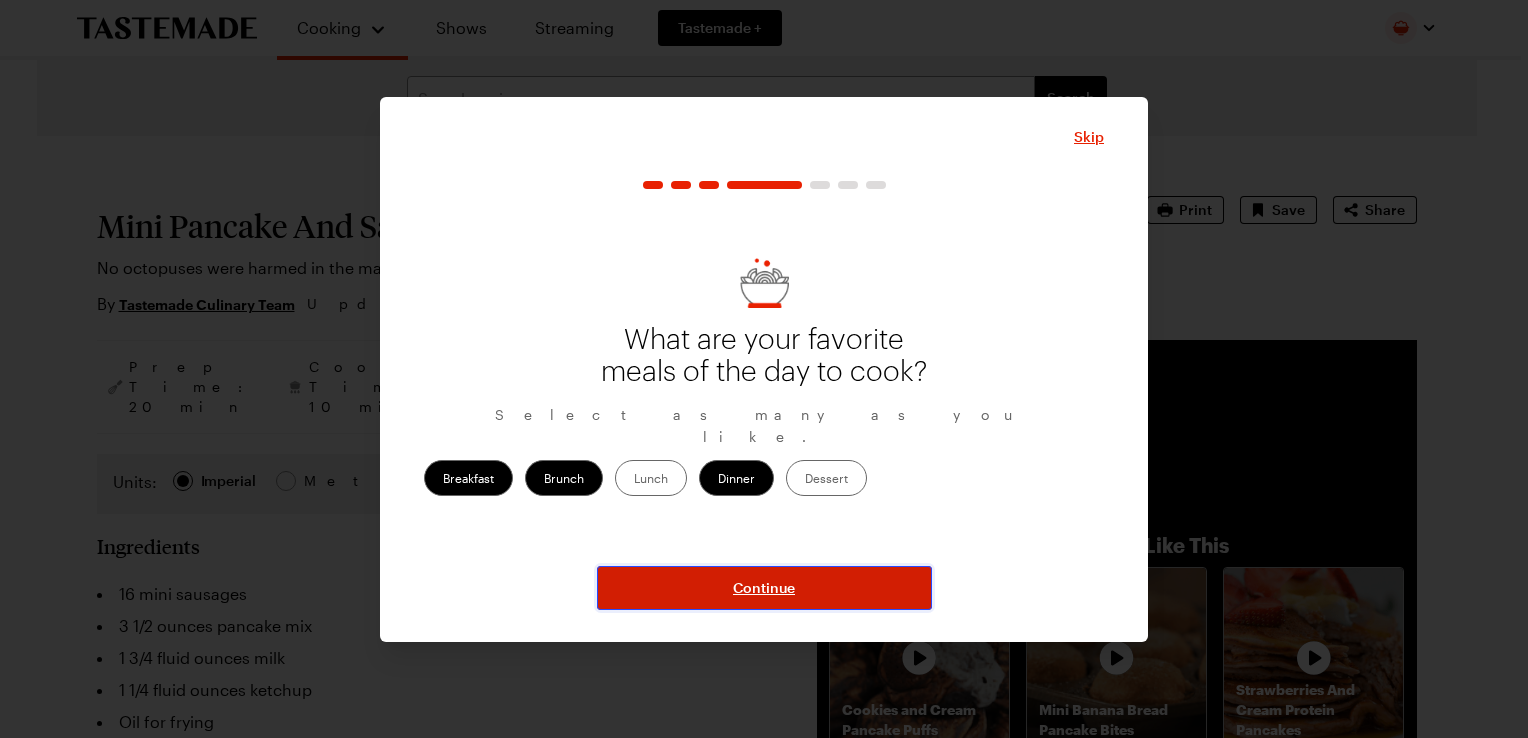 click on "Continue" at bounding box center (764, 588) 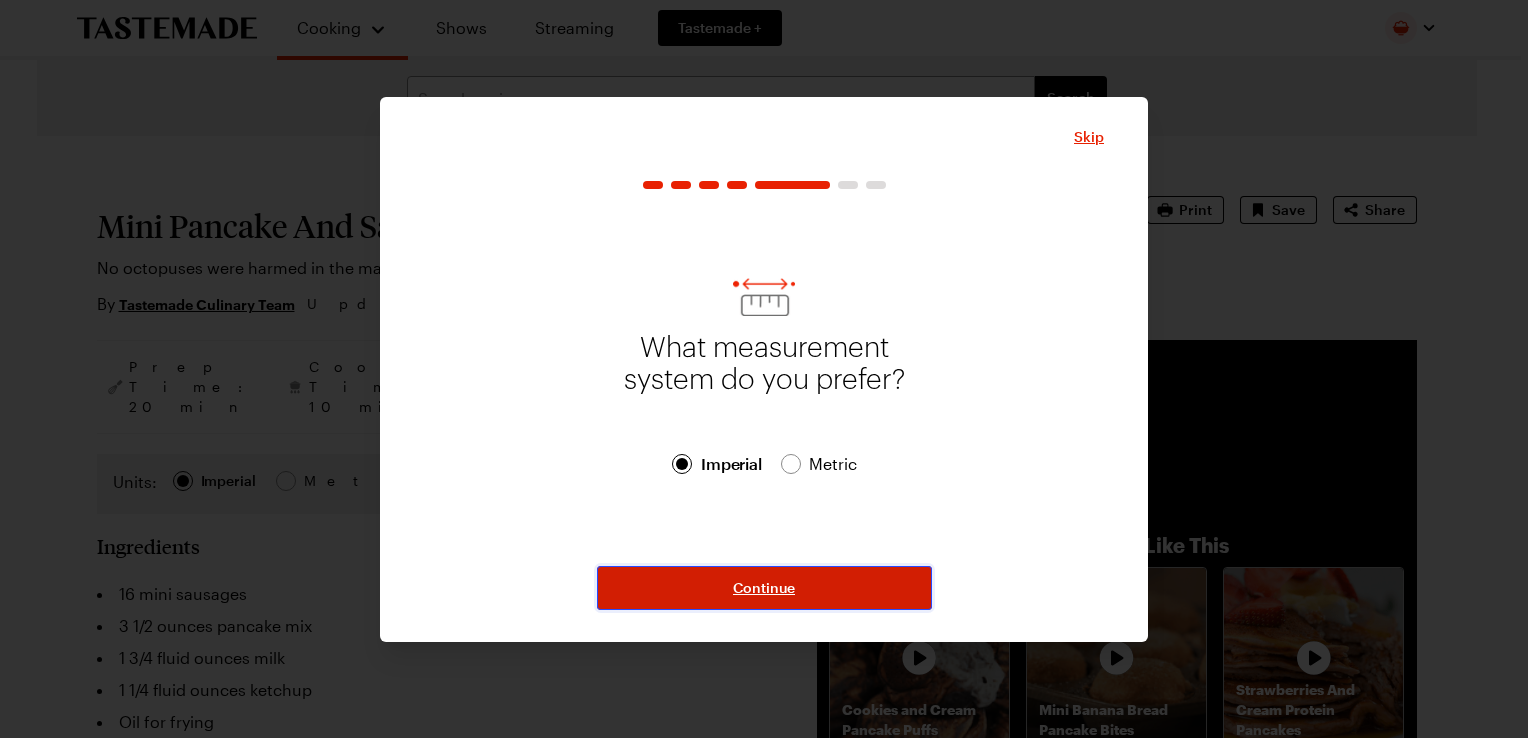 click on "Continue" at bounding box center (764, 588) 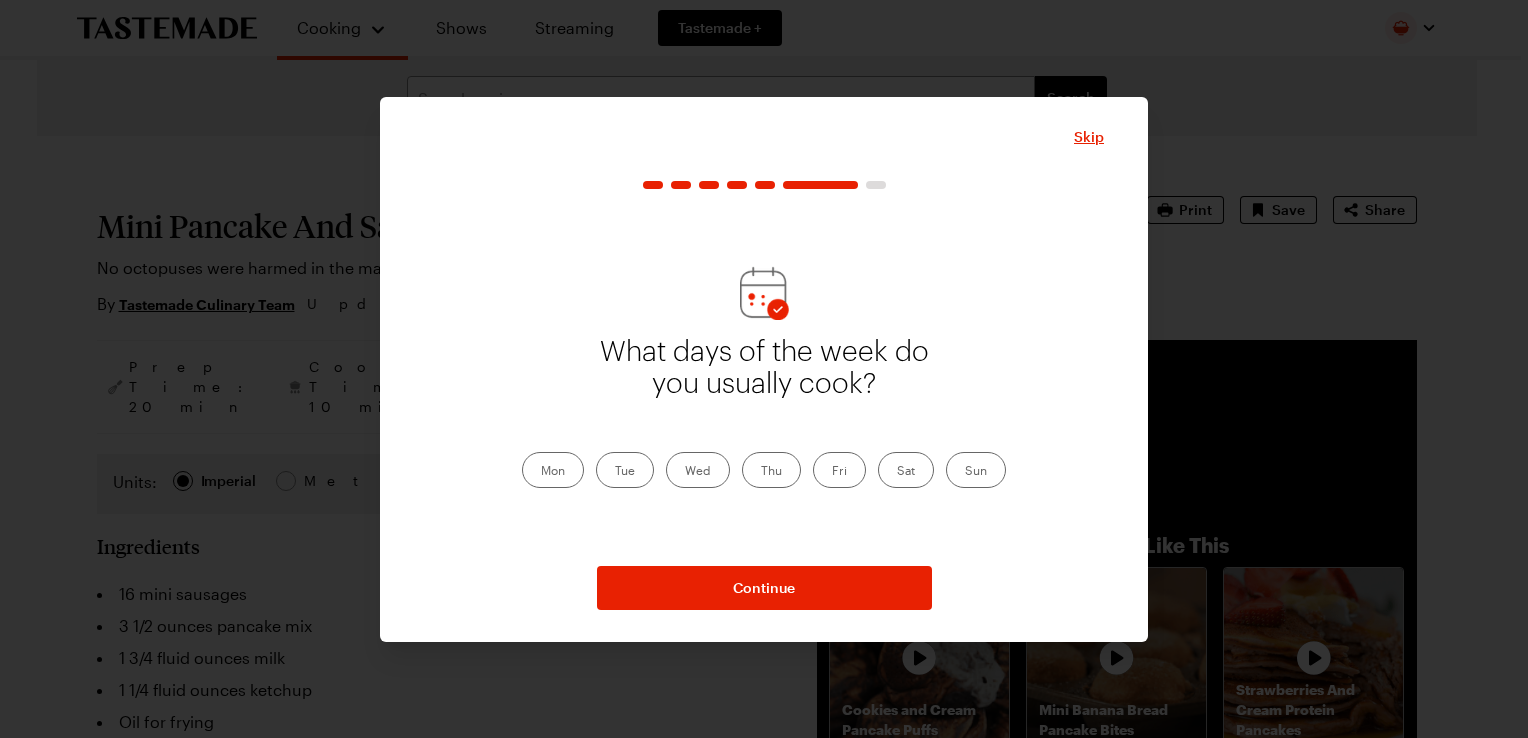 click on "Mon" at bounding box center (553, 470) 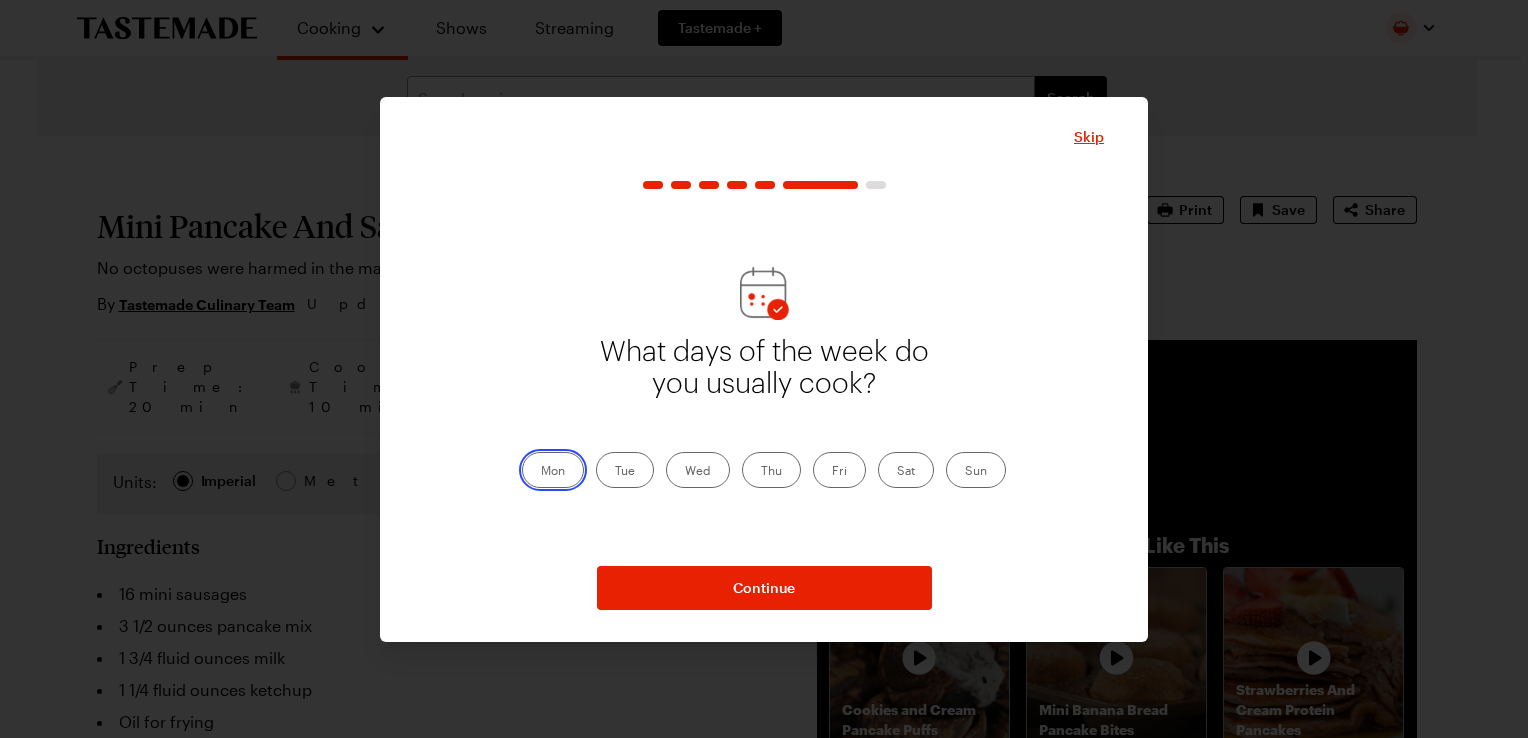 click on "Mon" at bounding box center (541, 472) 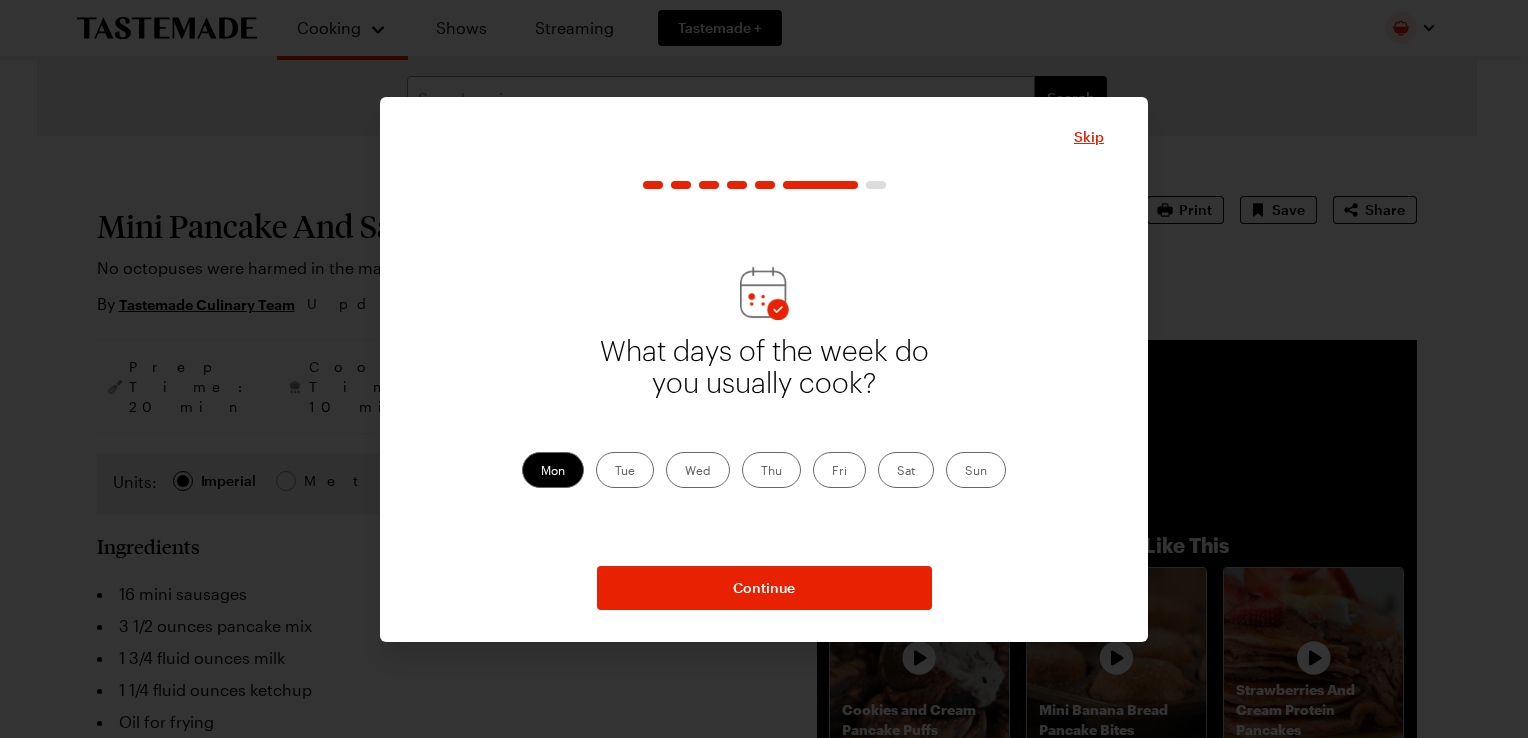 click on "Tue" at bounding box center (625, 470) 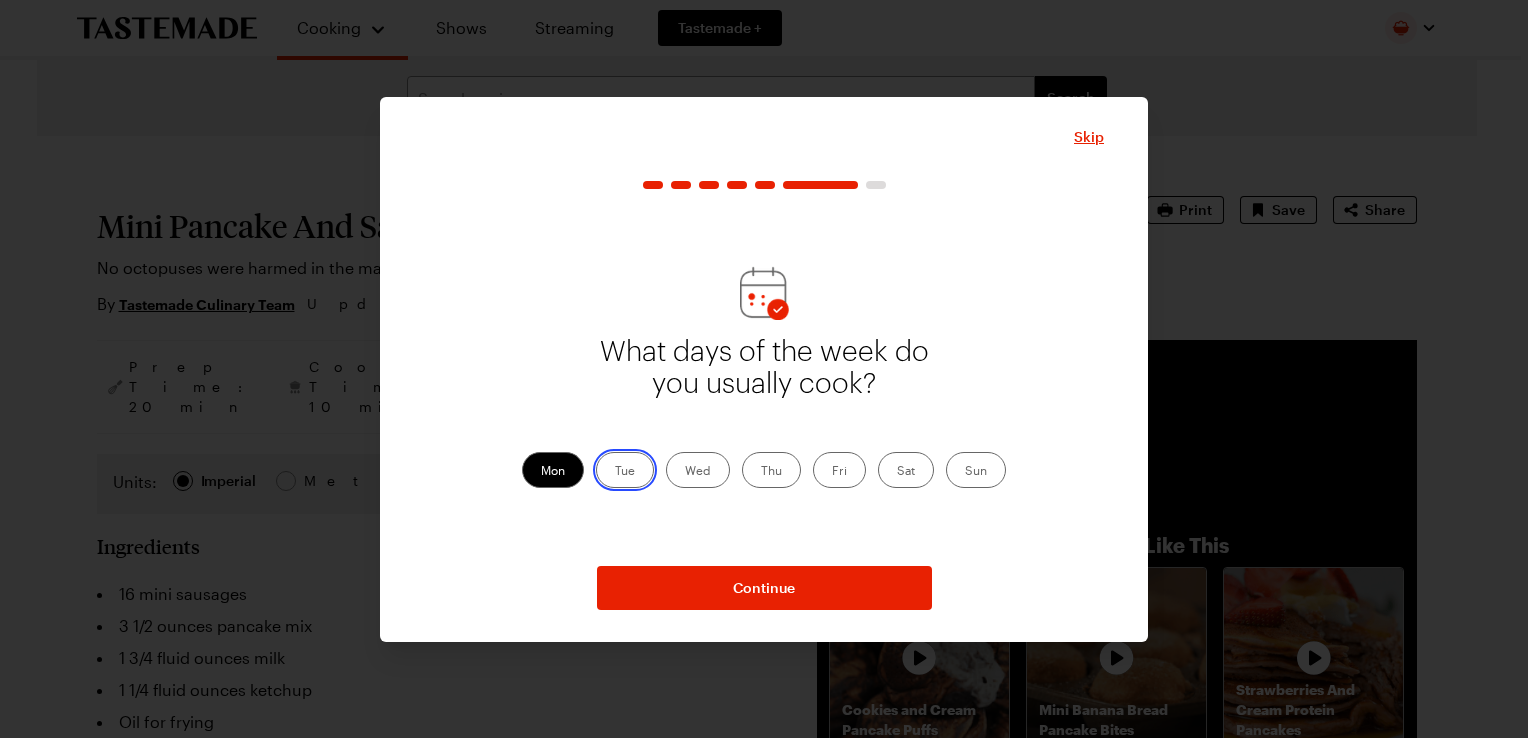 click on "Tue" at bounding box center [615, 472] 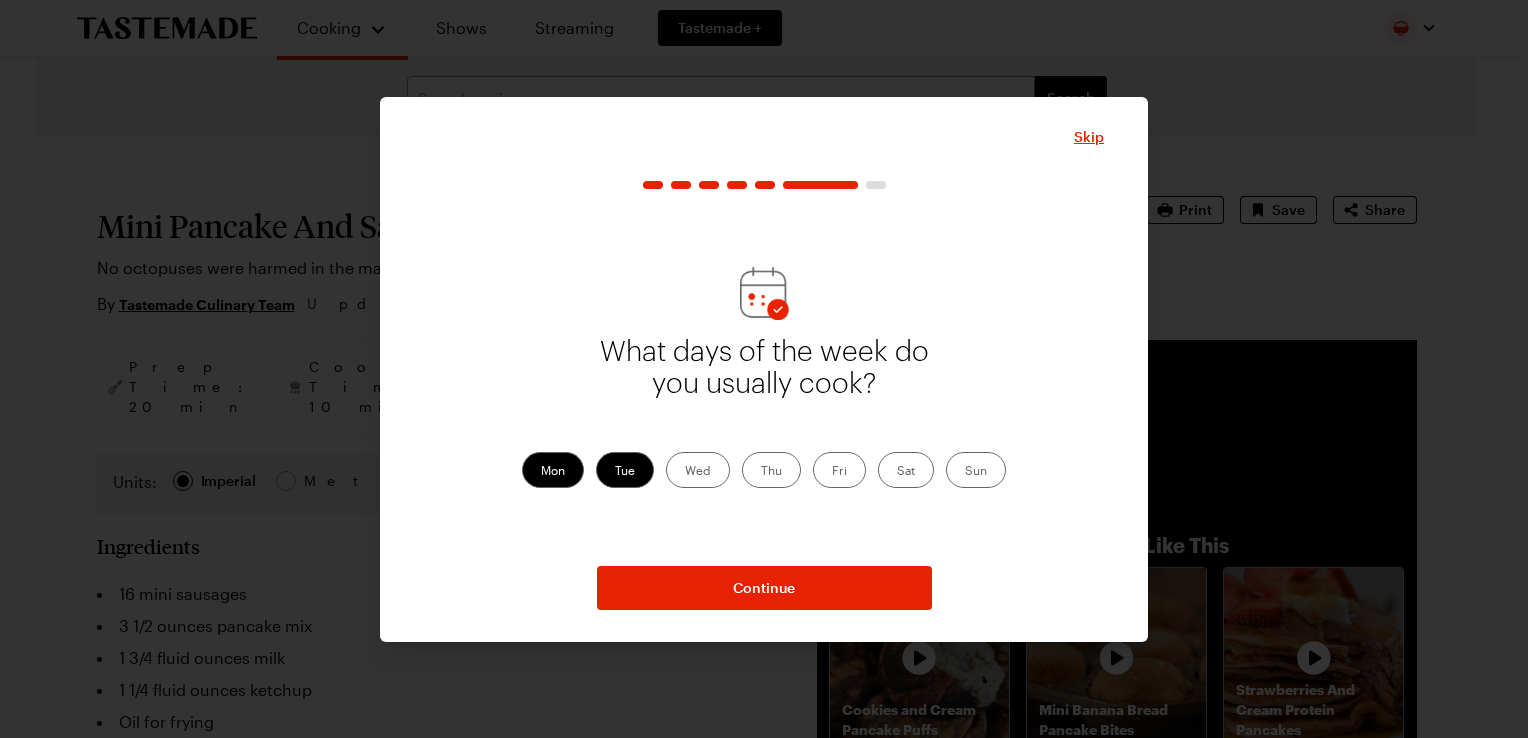 click on "Wed" at bounding box center [698, 470] 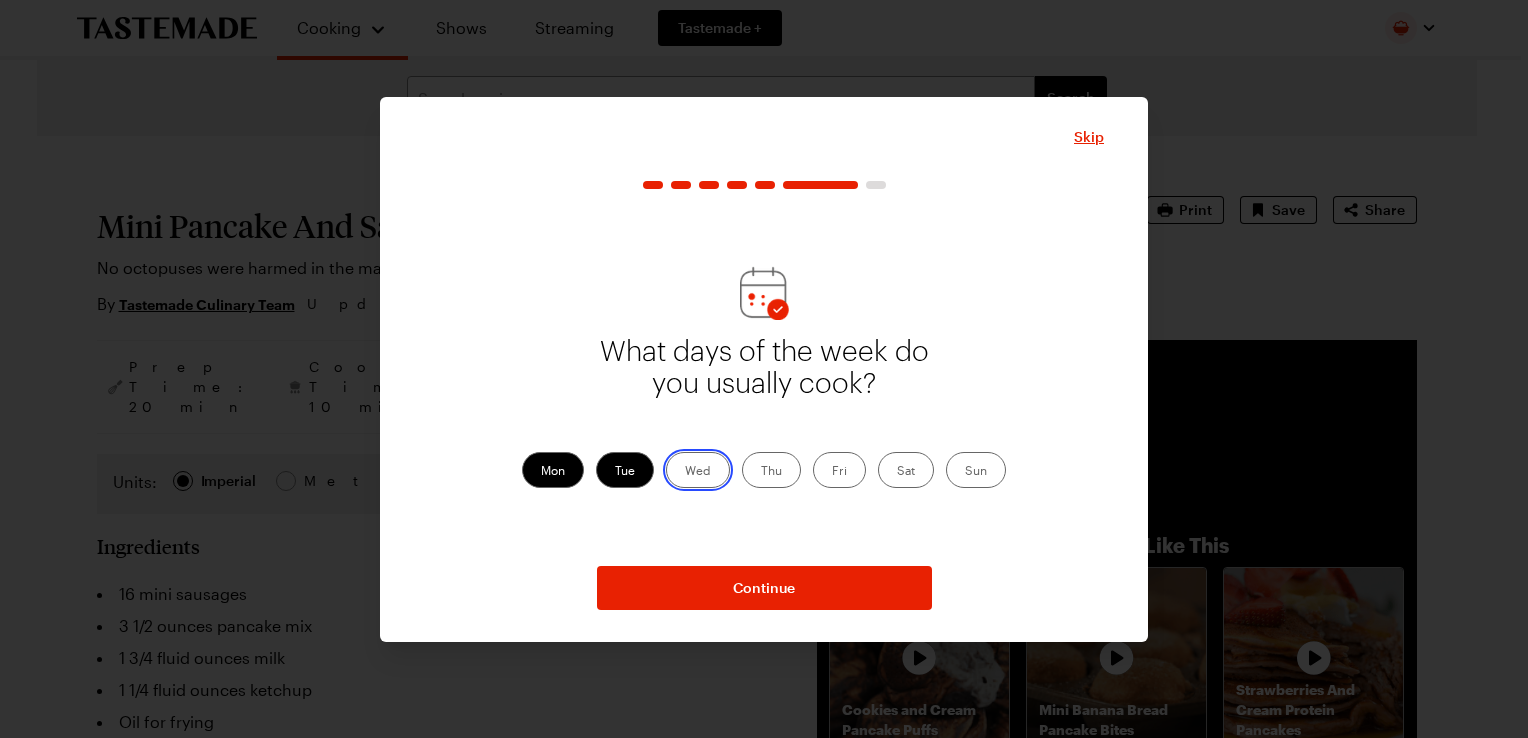 click on "Wed" at bounding box center (685, 472) 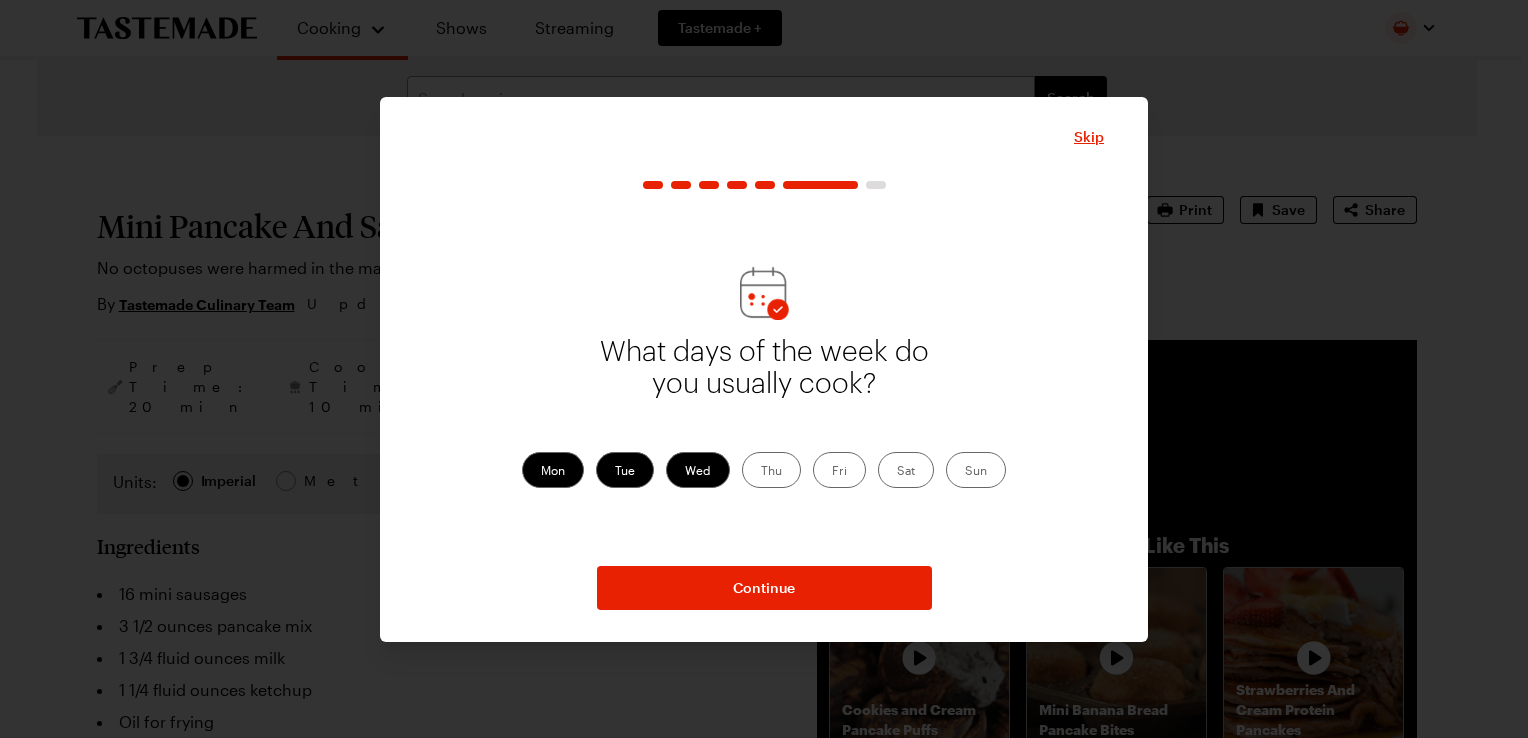 click on "Thu" at bounding box center [771, 470] 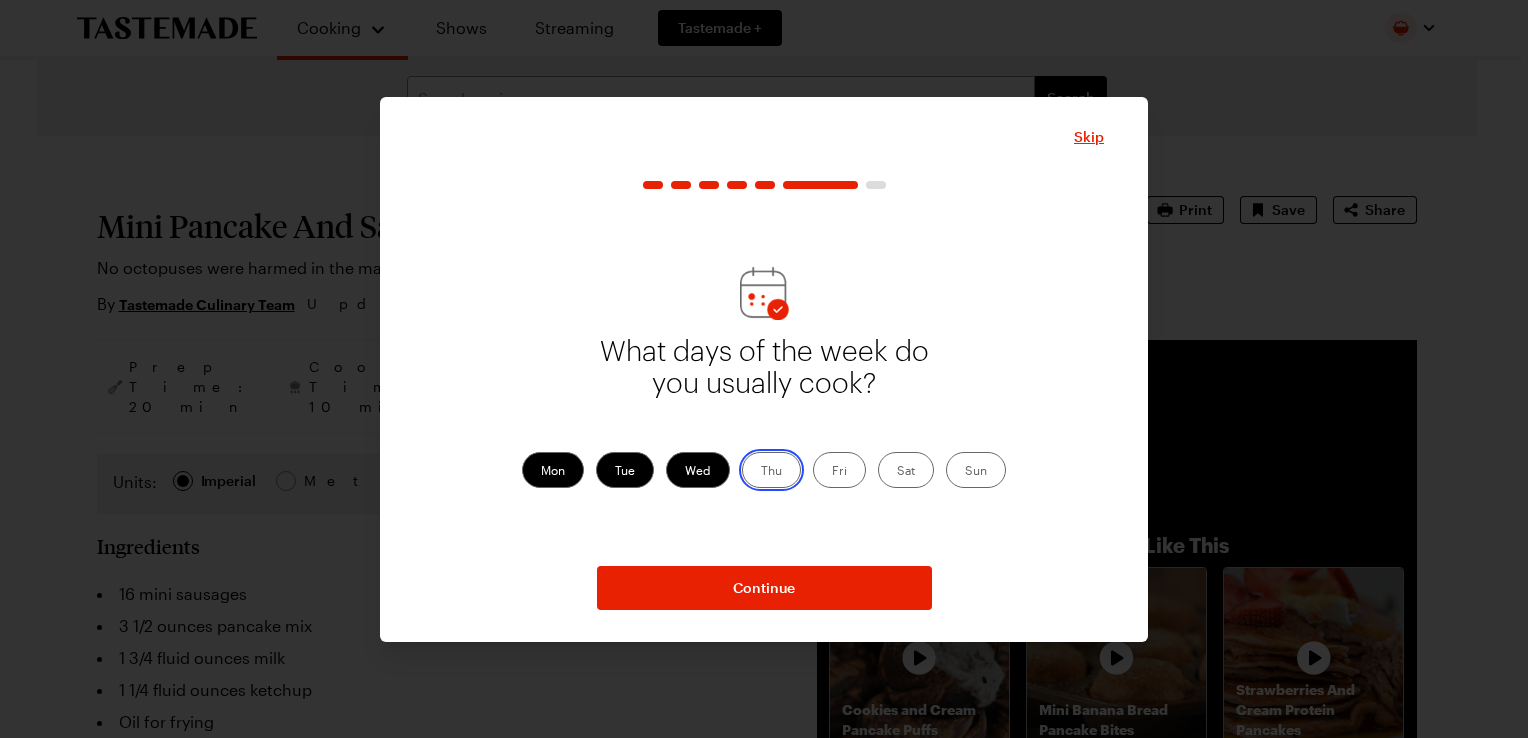 click on "Thu" at bounding box center (761, 472) 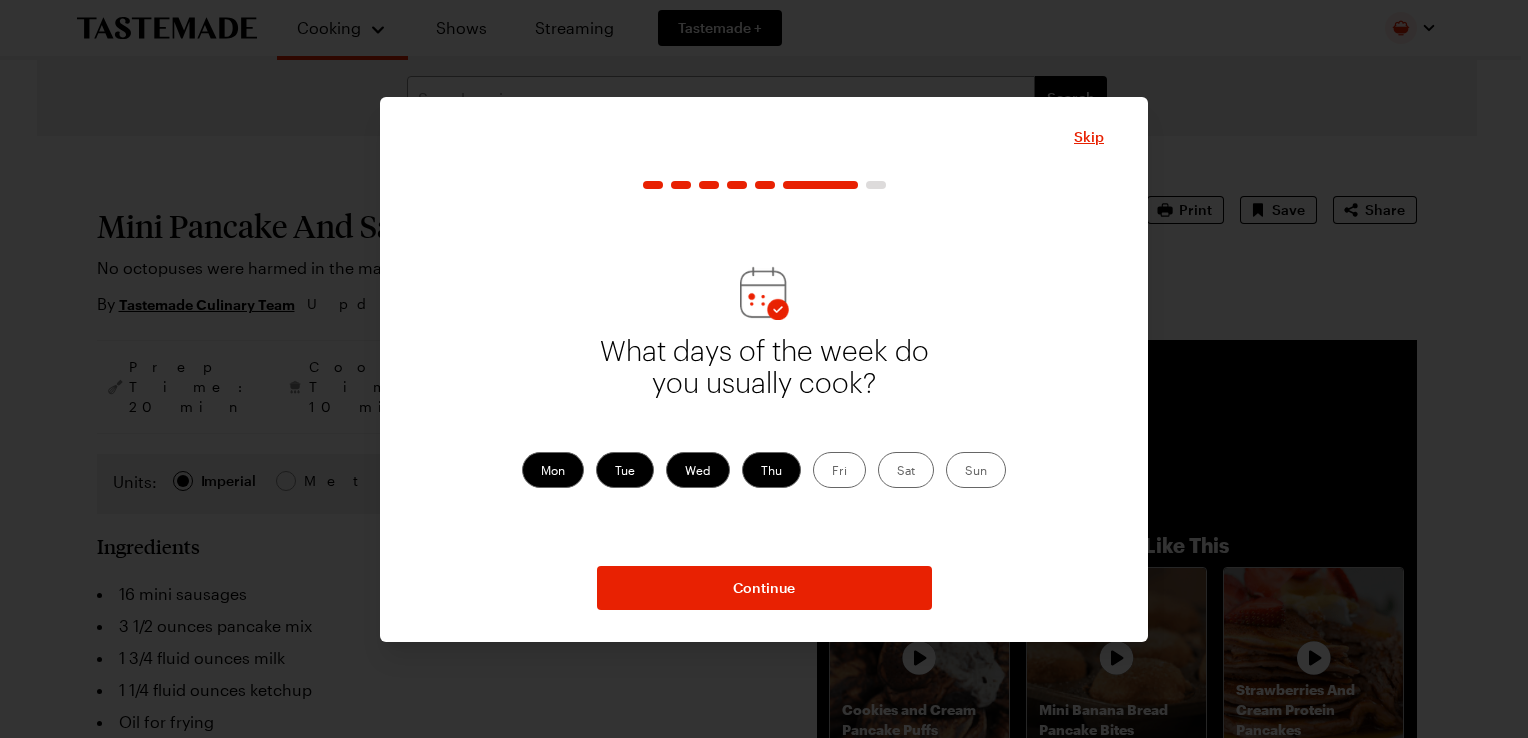 click on "Fri" at bounding box center [839, 470] 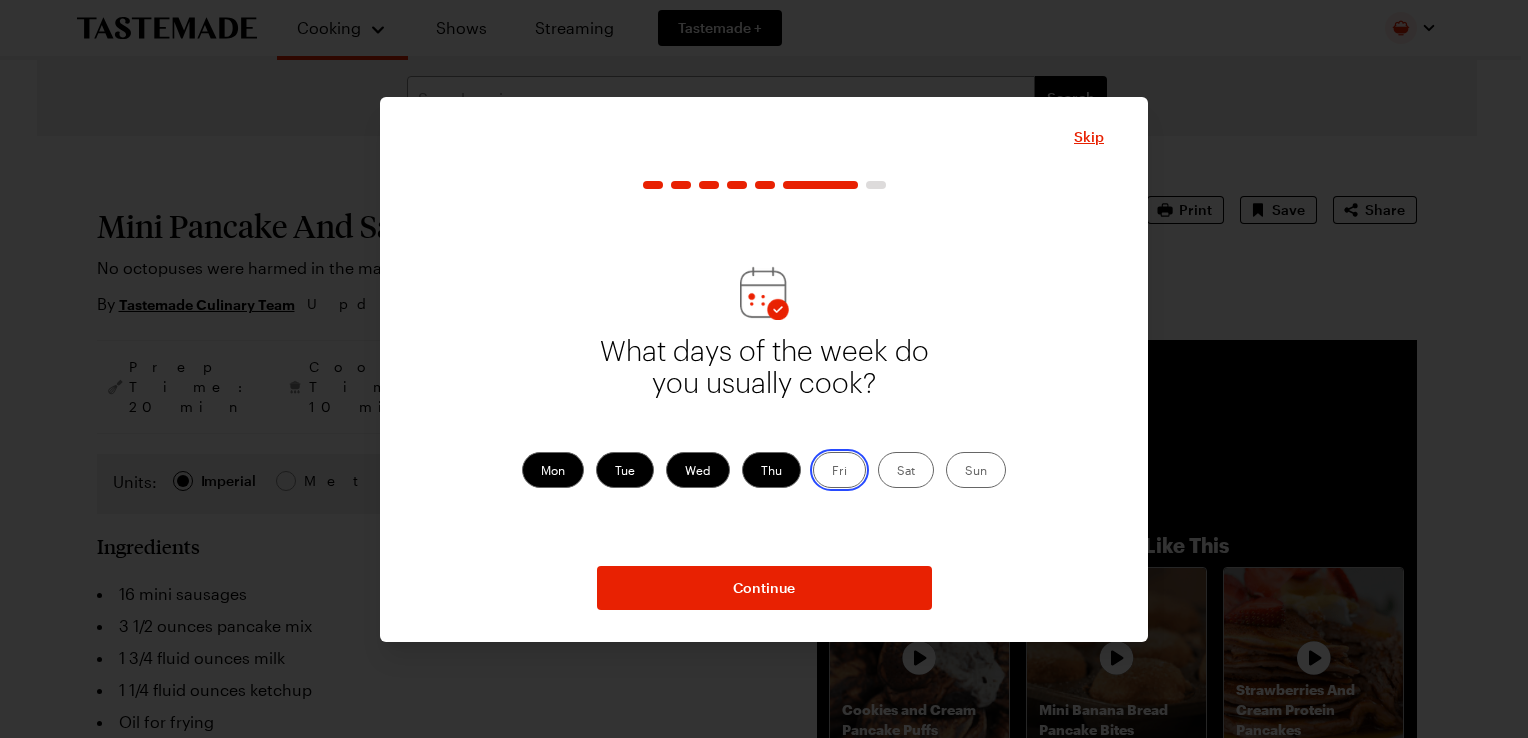 click on "Fri" at bounding box center (832, 472) 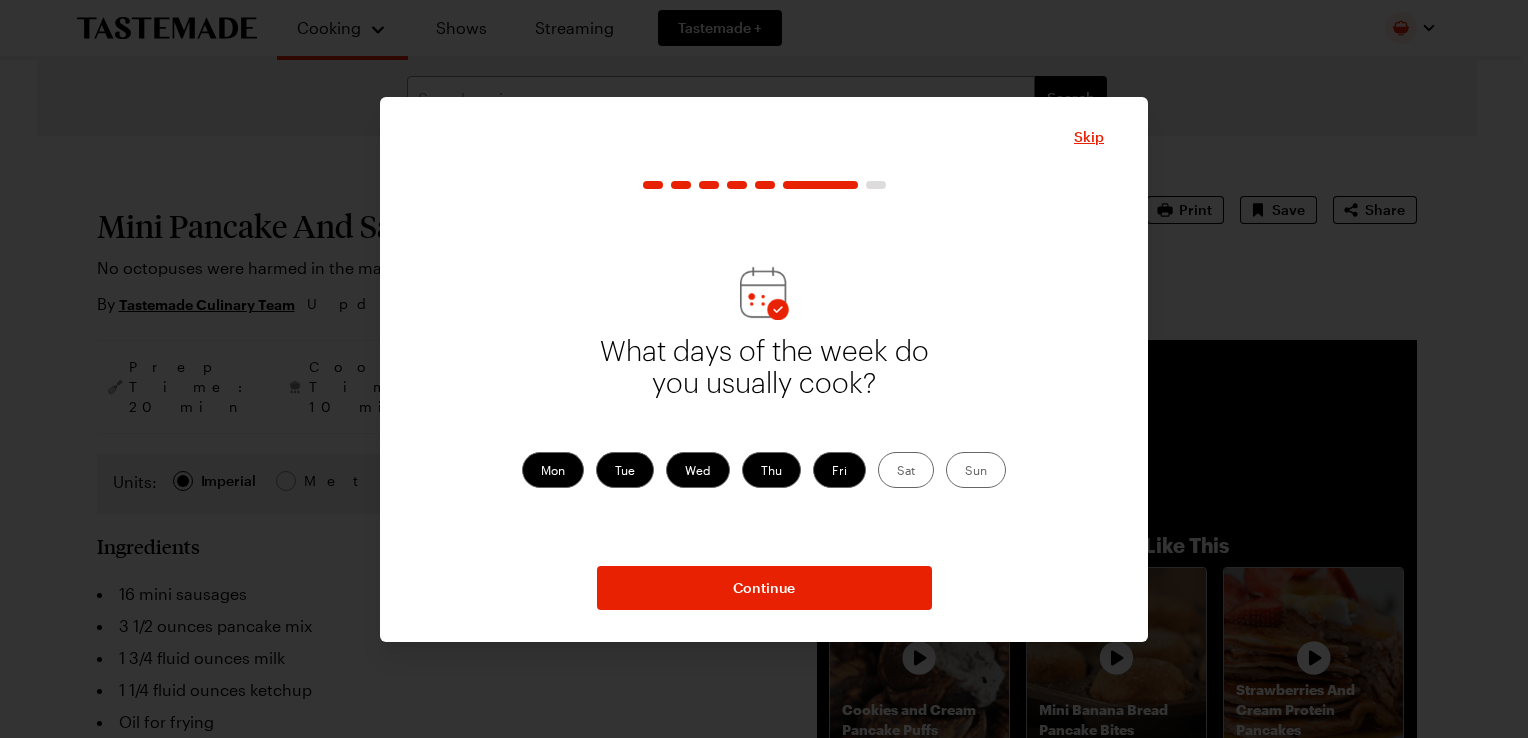 click on "Sat" at bounding box center (906, 470) 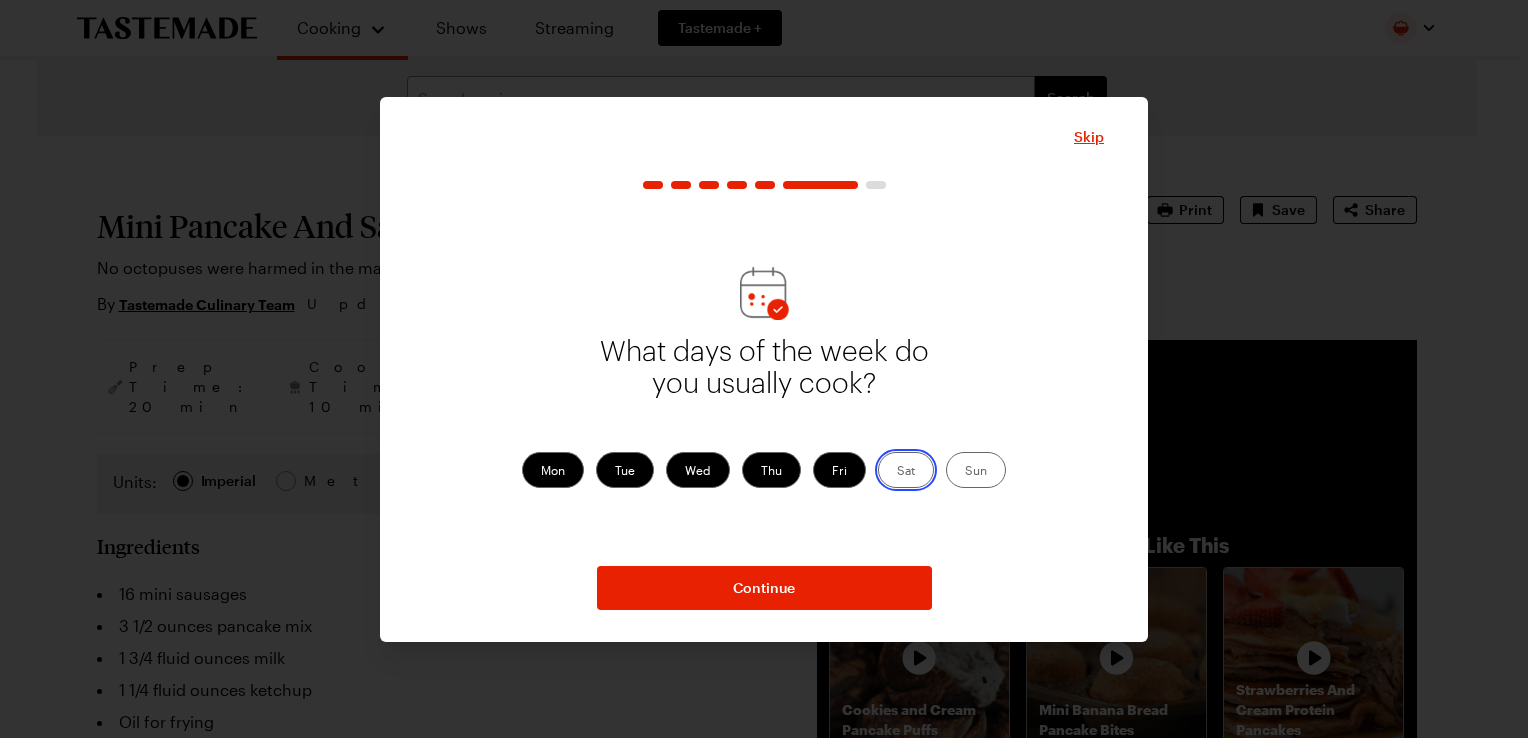 click on "Sat" at bounding box center [897, 472] 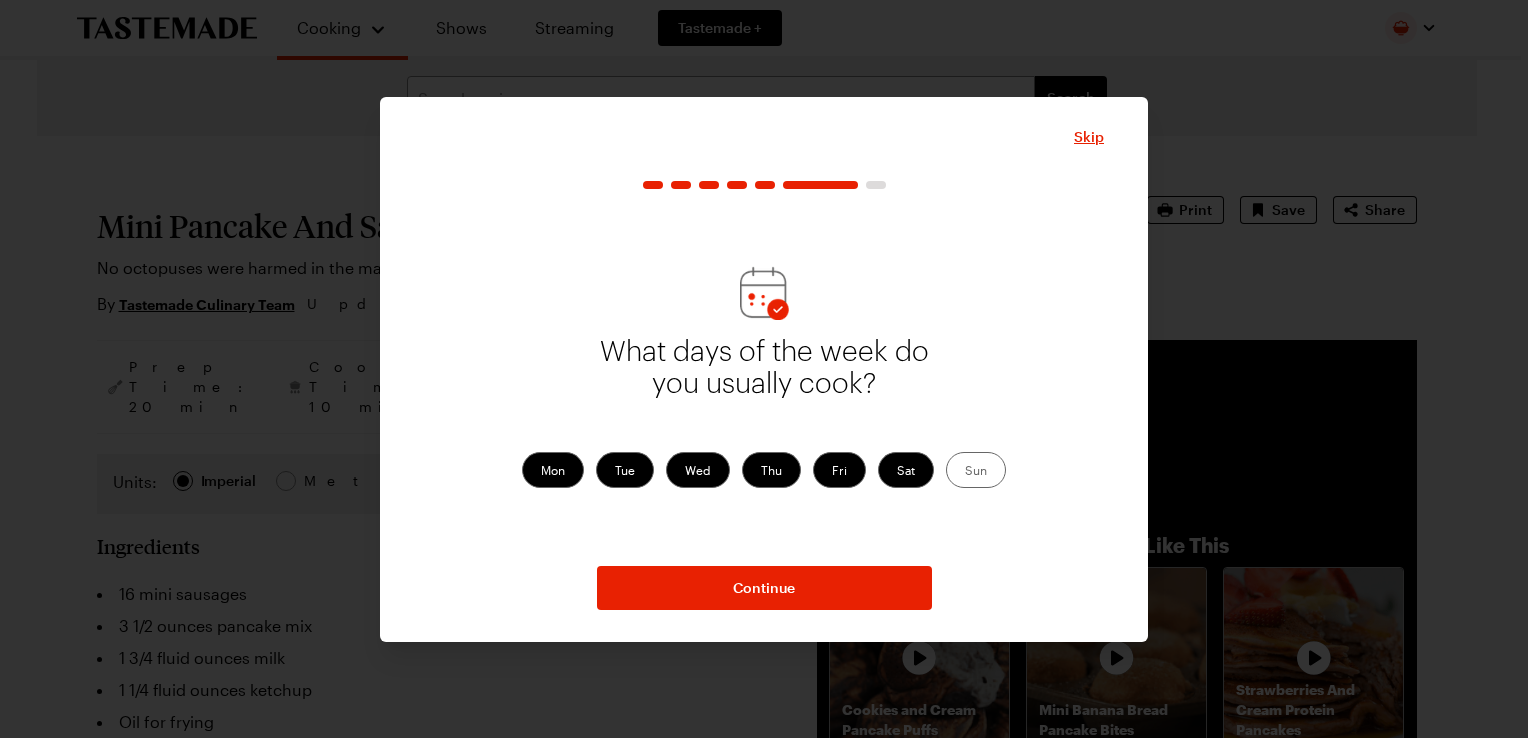 click on "Sun" at bounding box center [976, 470] 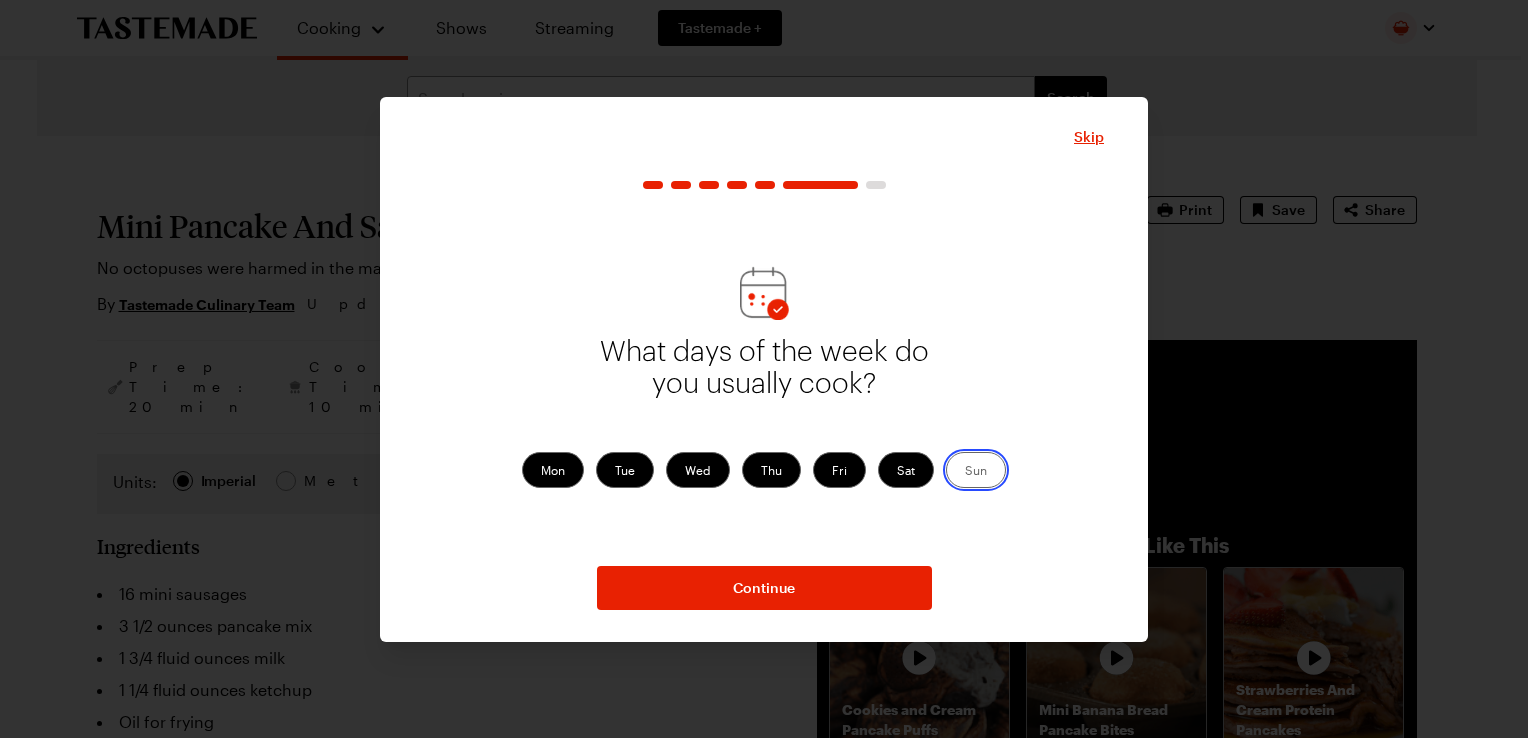 click on "Sun" at bounding box center [965, 472] 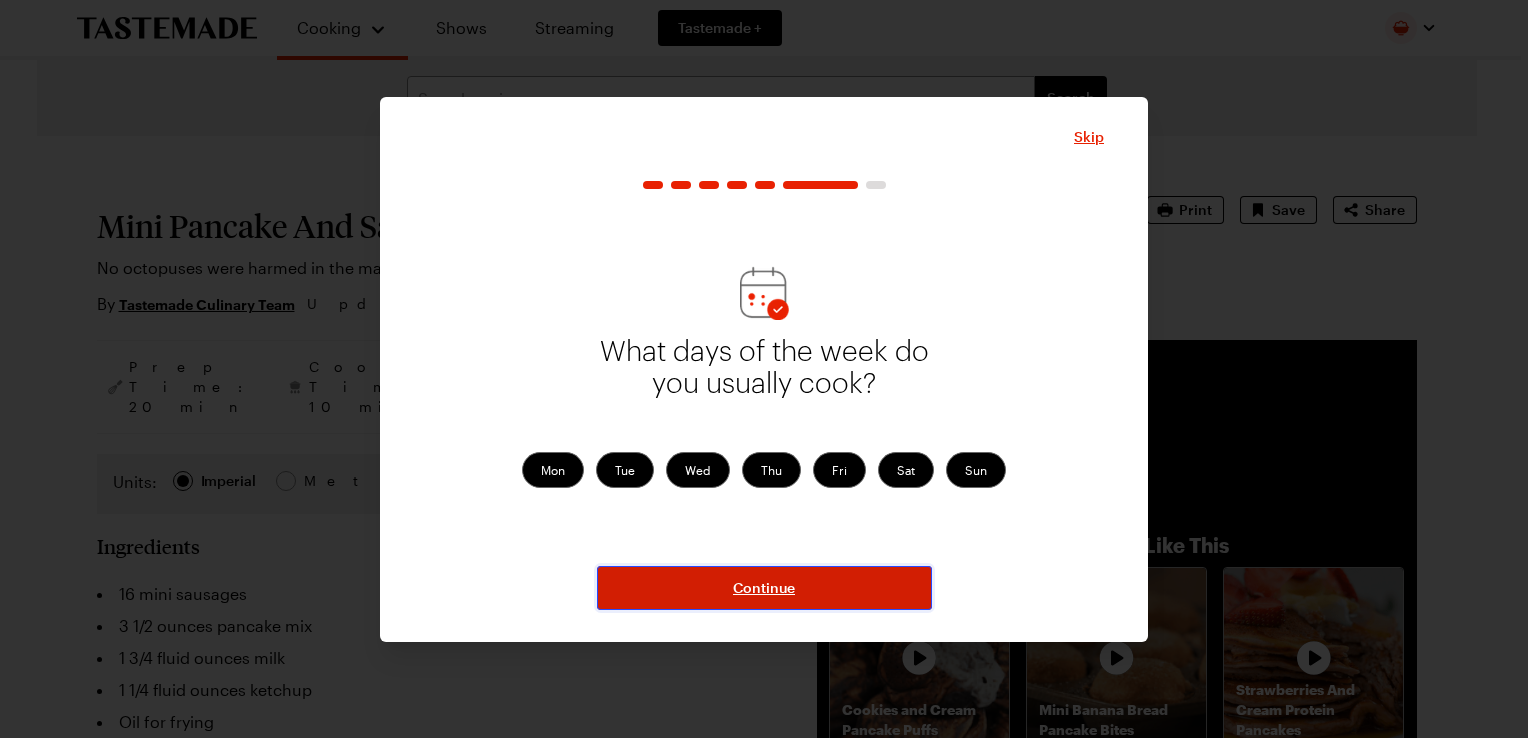 click on "Continue" at bounding box center [764, 588] 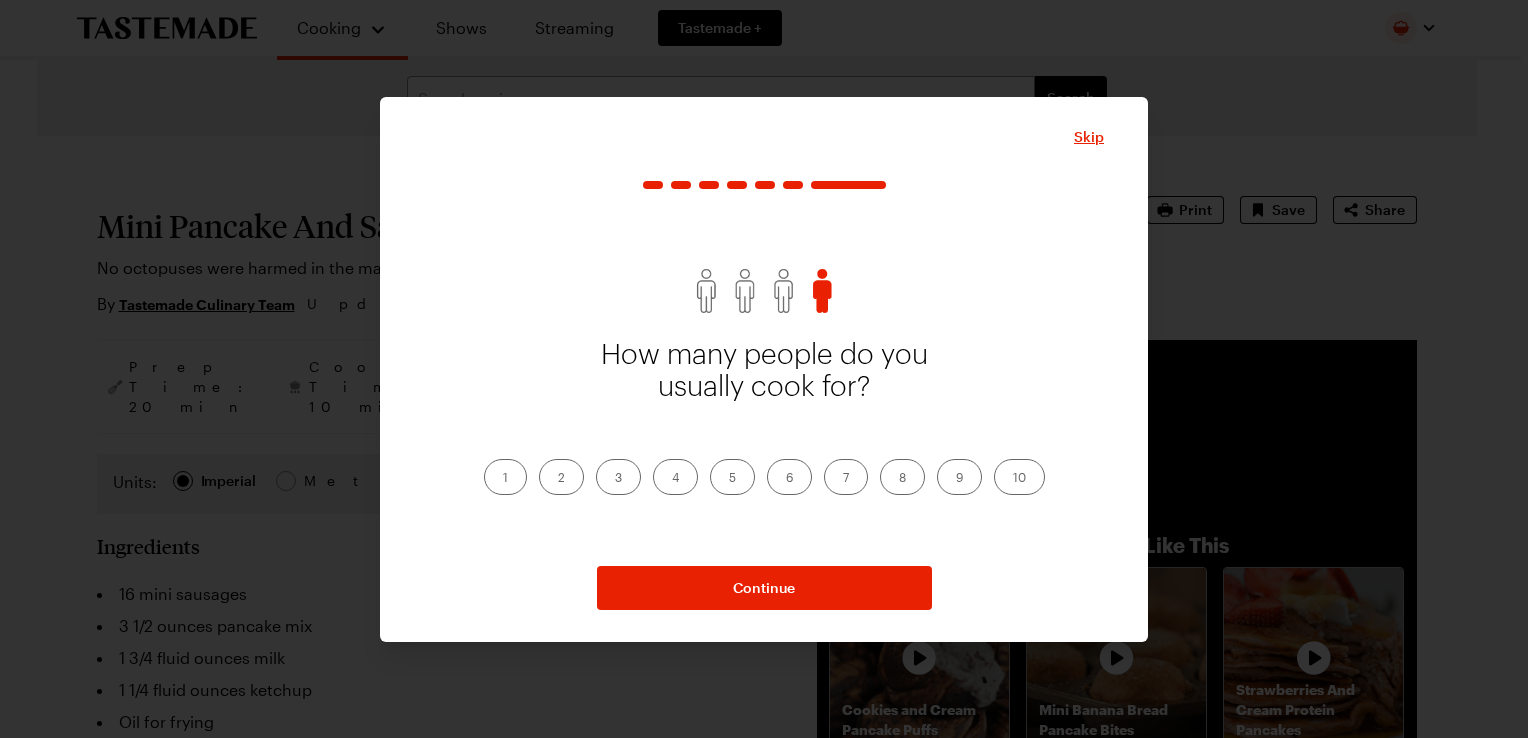 click on "2" at bounding box center (561, 477) 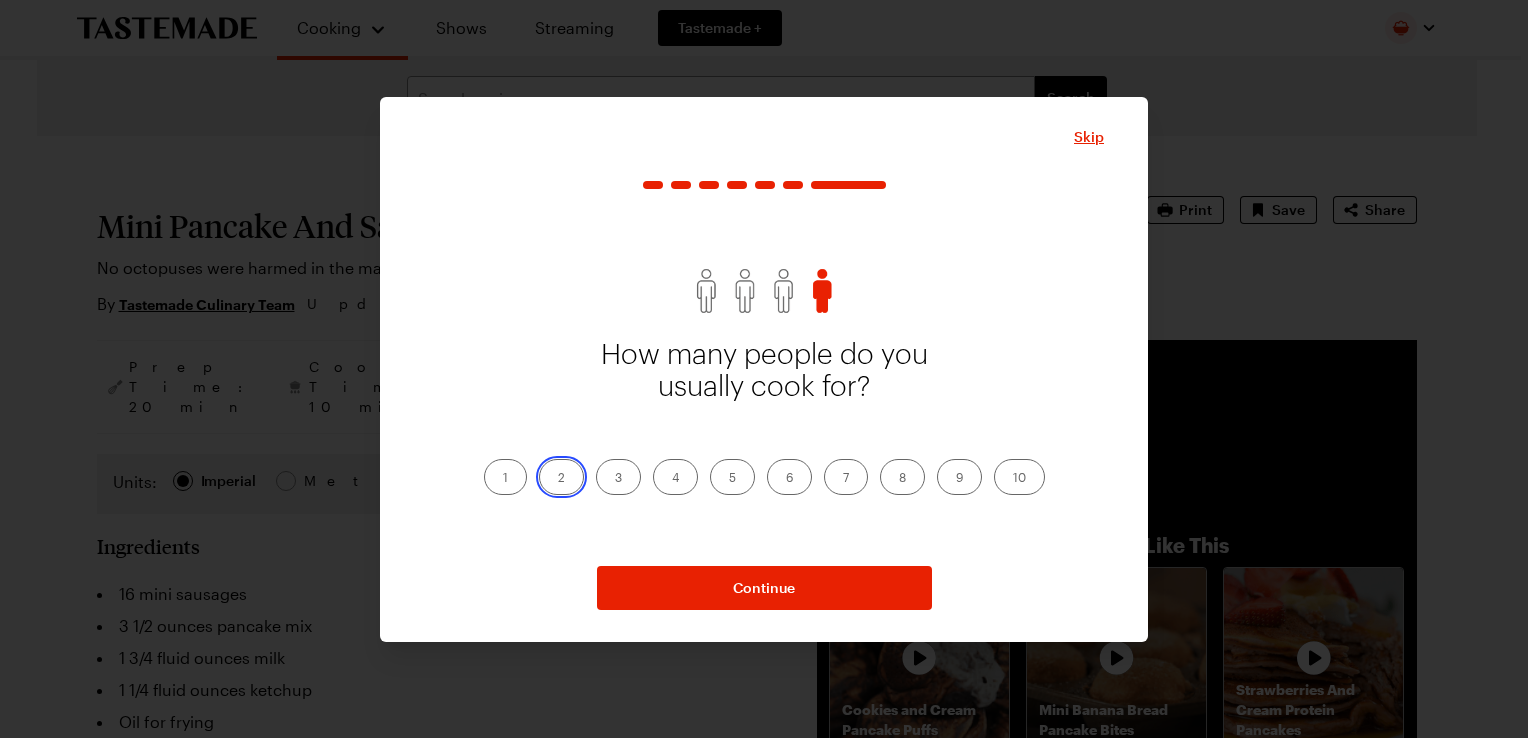 click on "2" at bounding box center (558, 479) 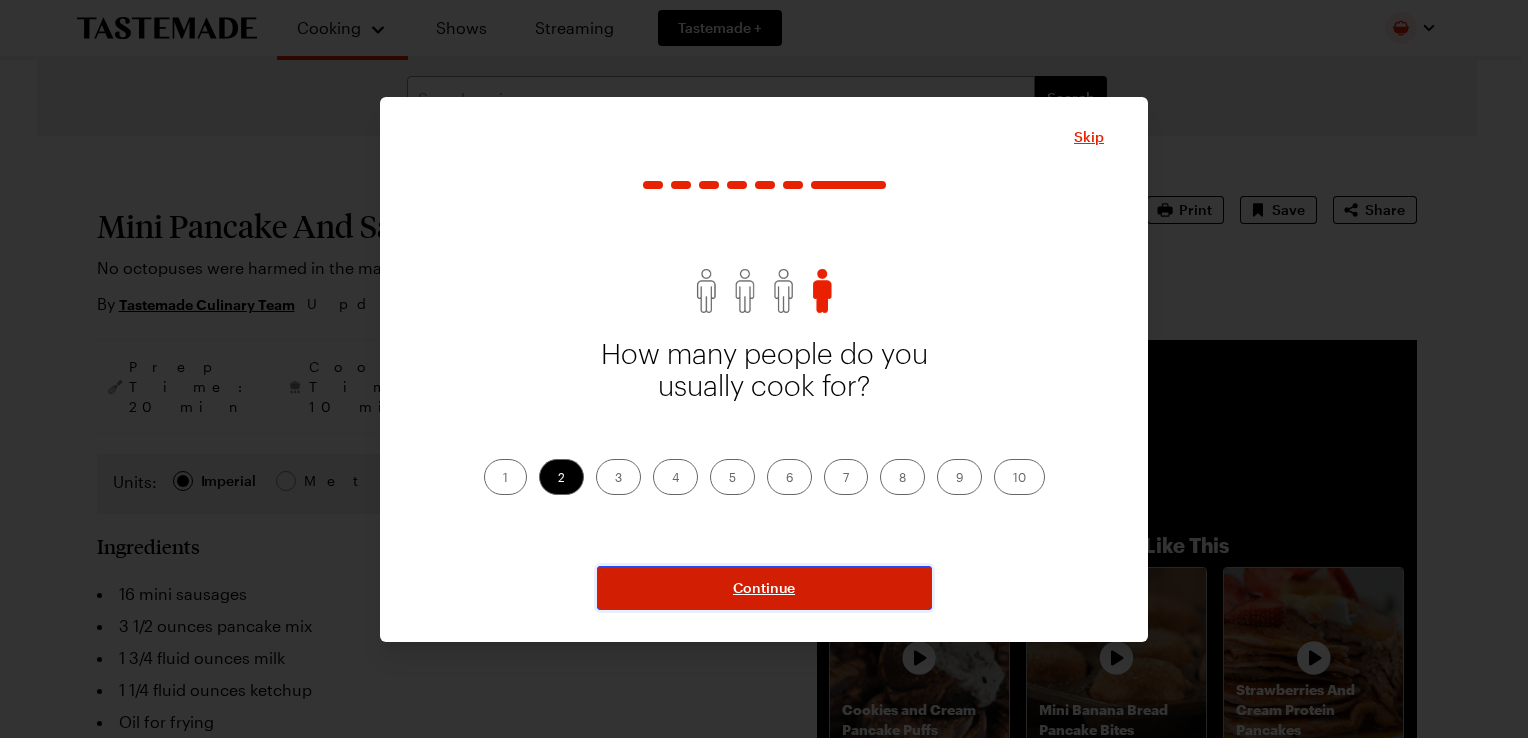 click on "Continue" at bounding box center (764, 588) 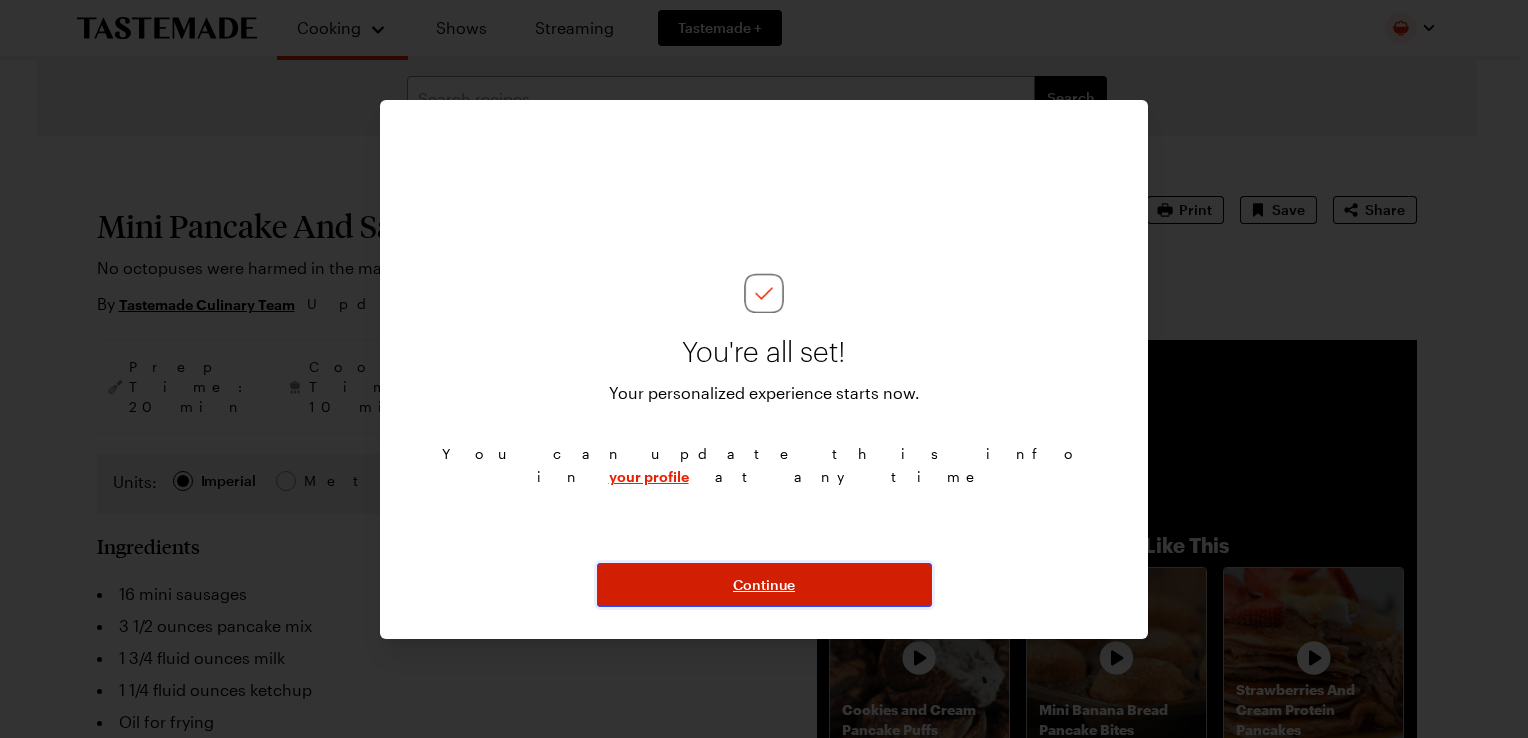 click on "Continue" at bounding box center (764, 585) 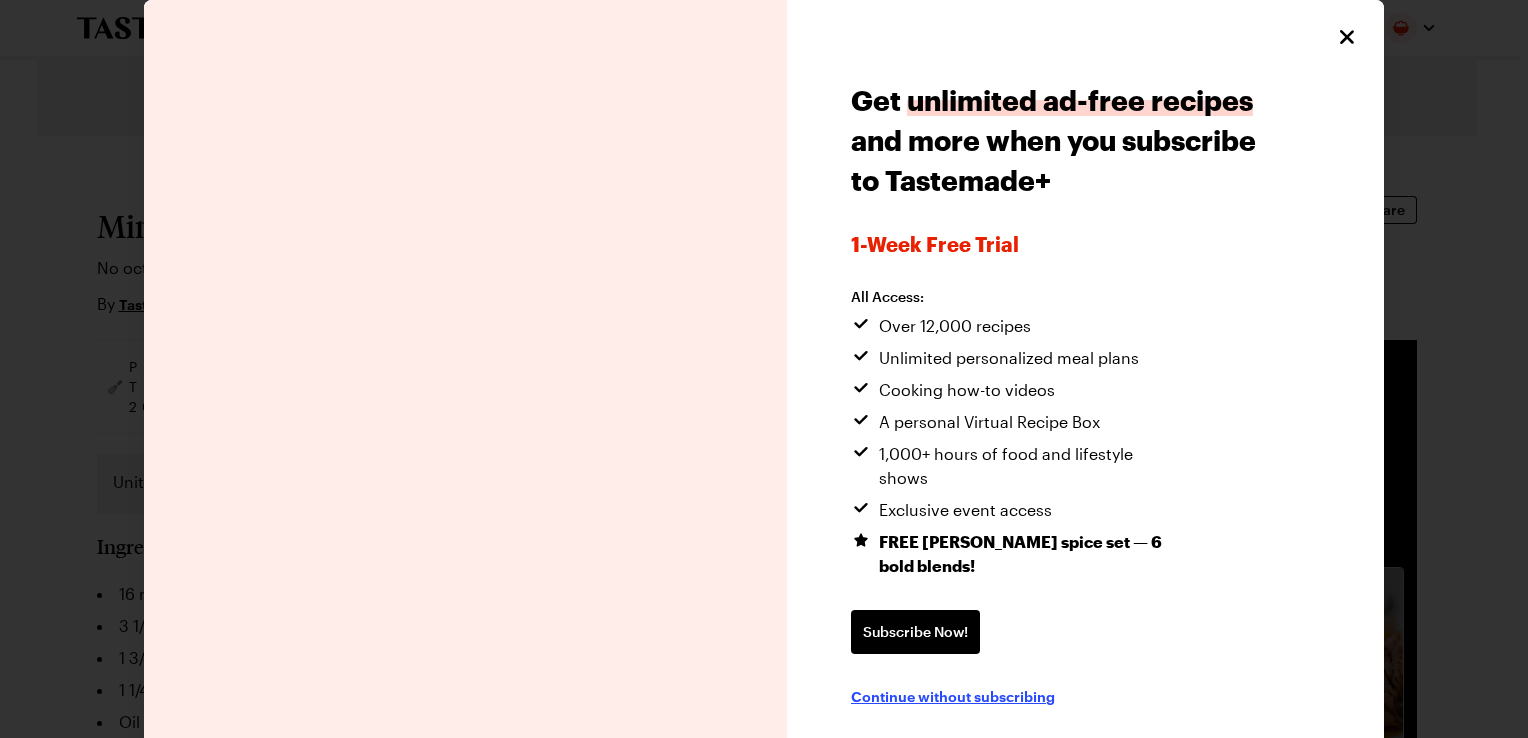 click on "Continue without subscribing" at bounding box center (953, 696) 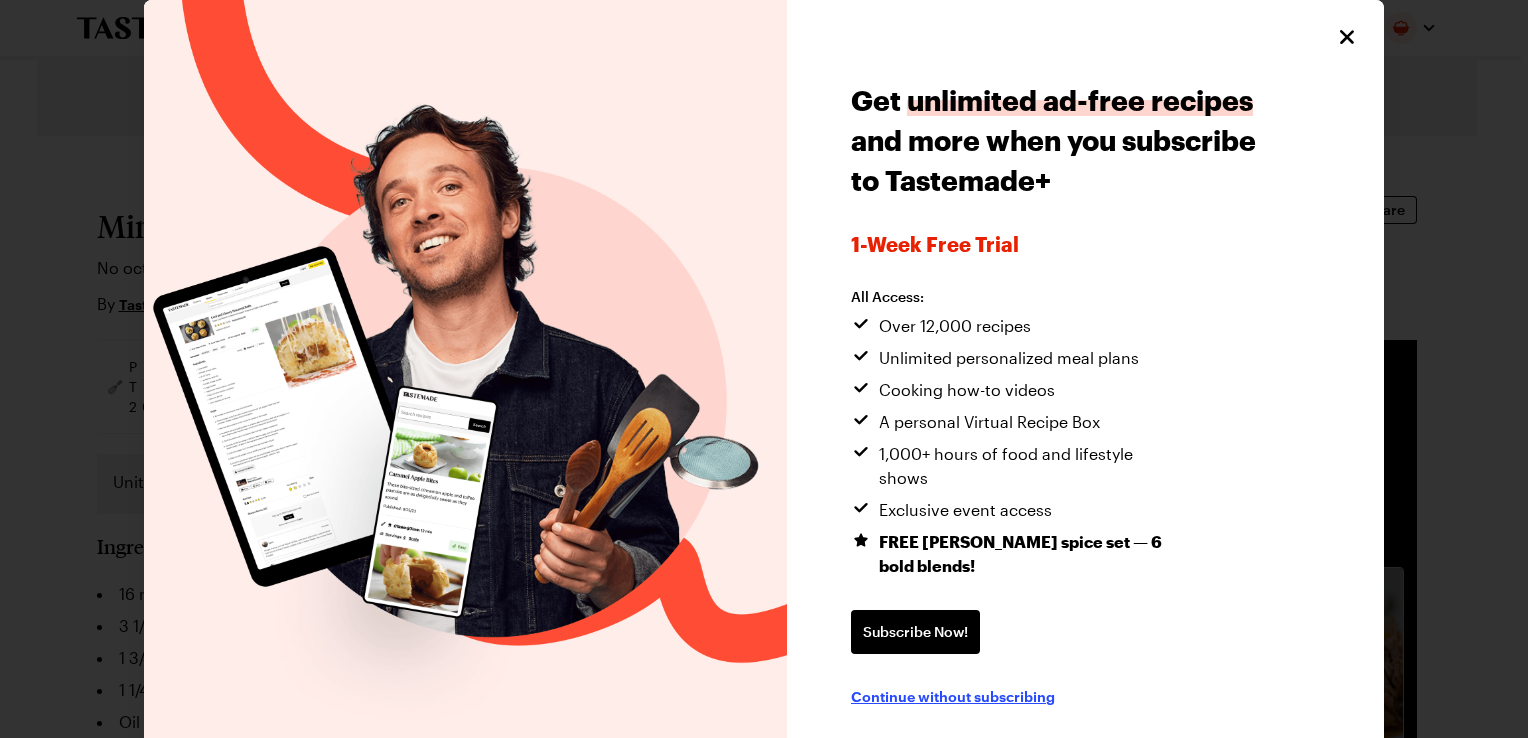 type on "x" 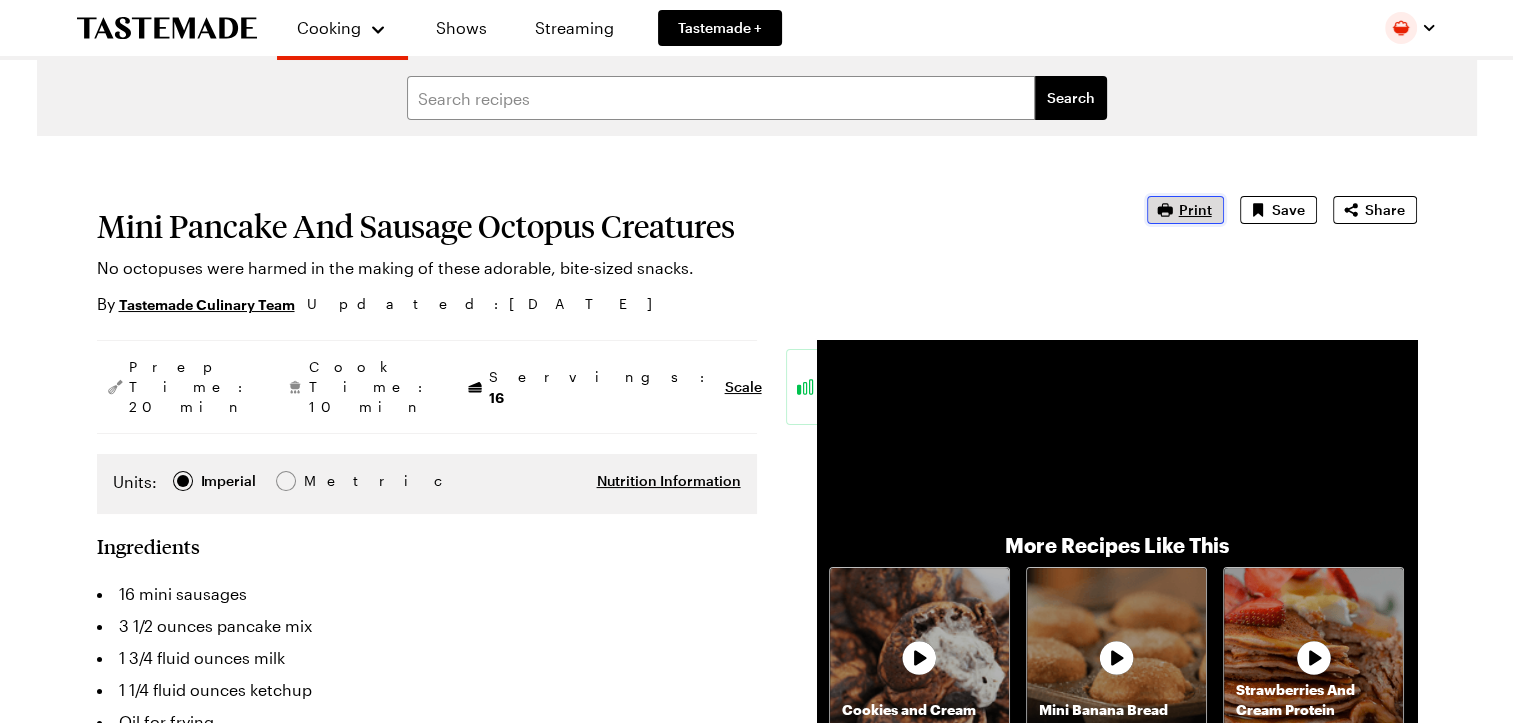click on "Print" at bounding box center [1195, 210] 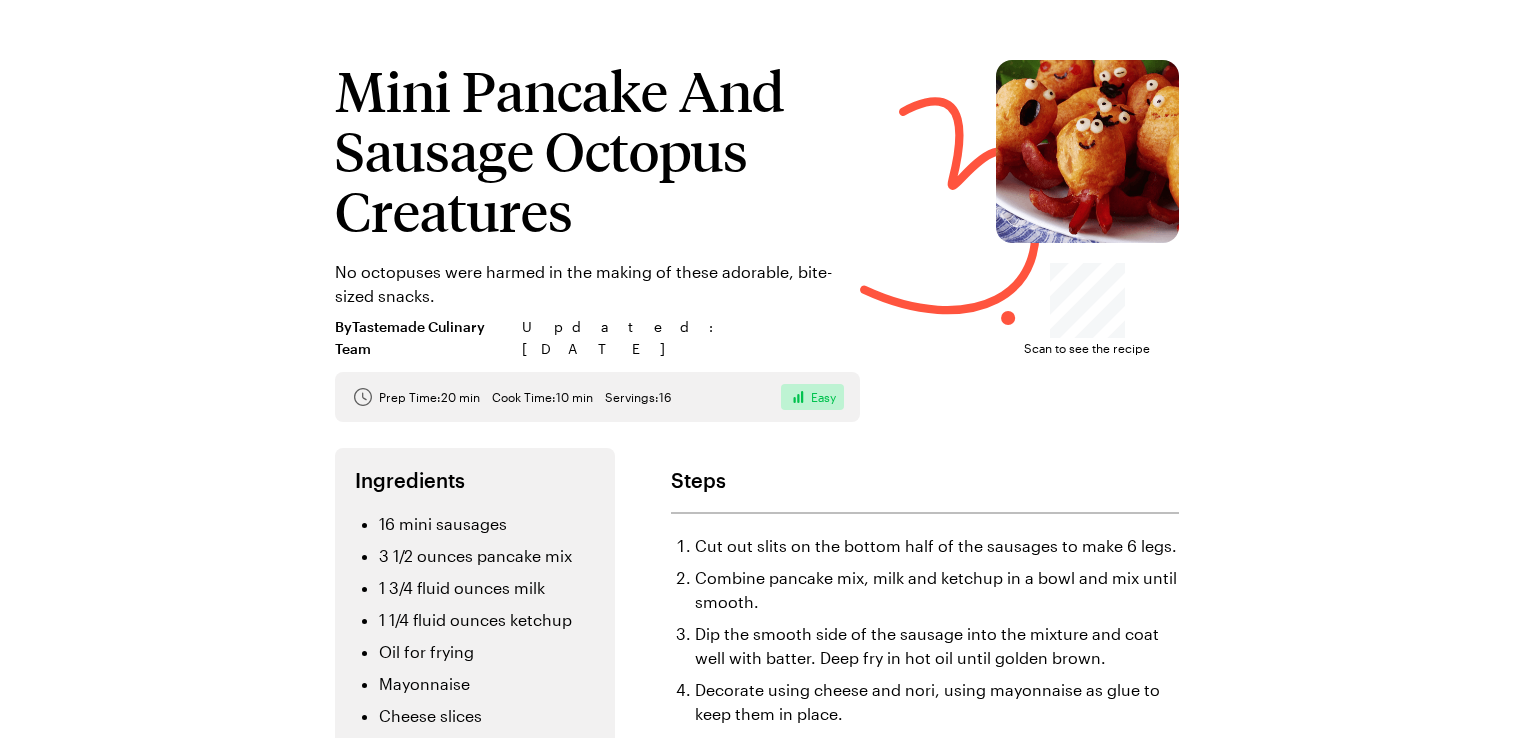 scroll, scrollTop: 0, scrollLeft: 0, axis: both 